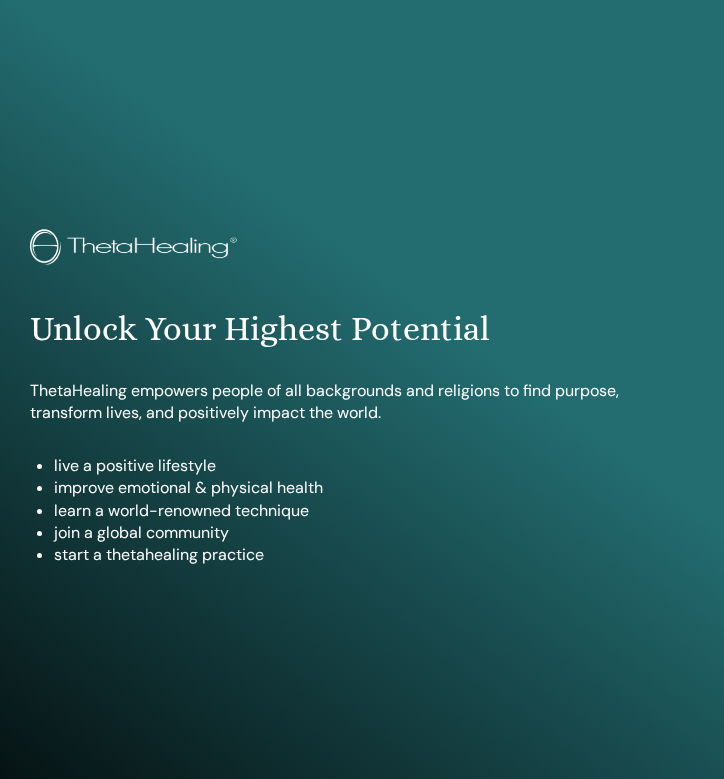 scroll, scrollTop: 1013, scrollLeft: 0, axis: vertical 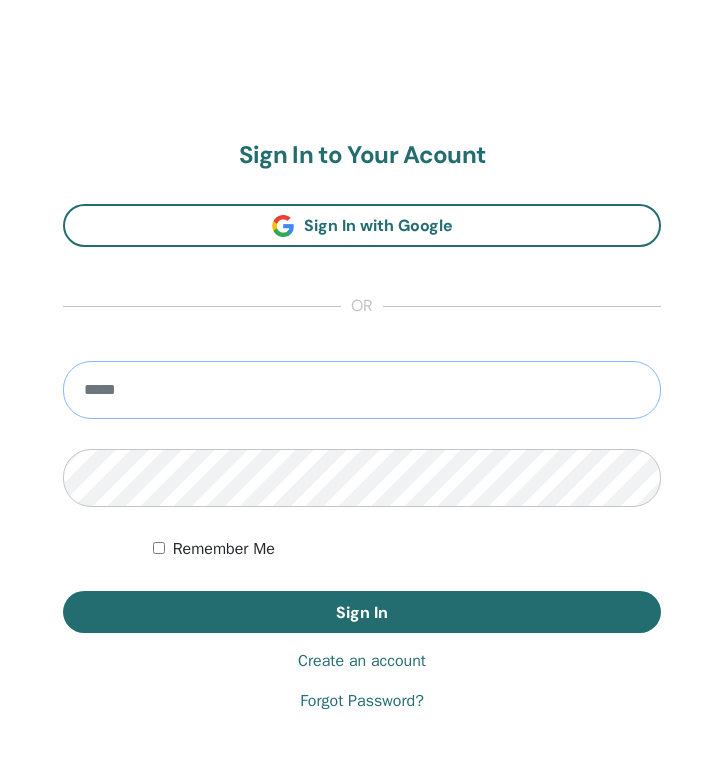 type on "**********" 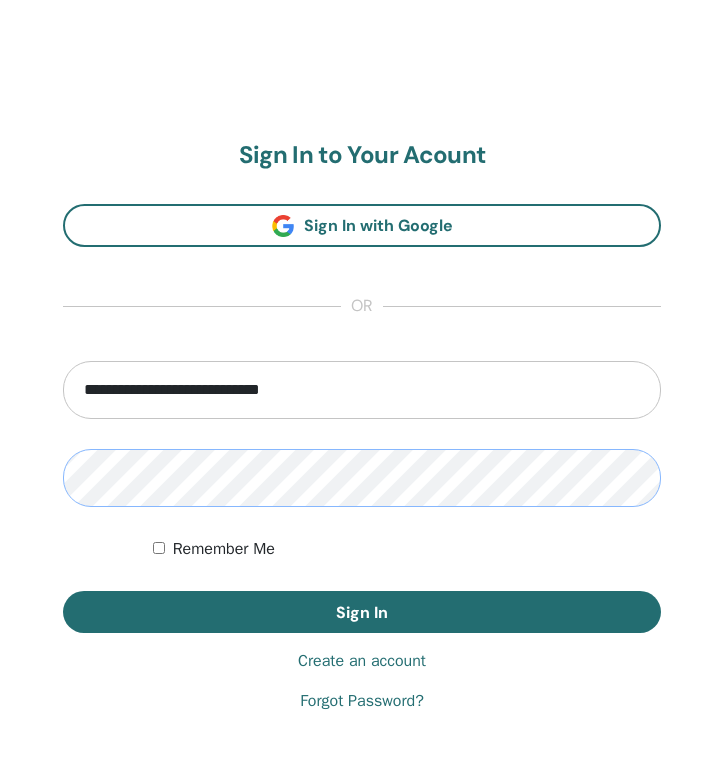 click on "Sign In" at bounding box center (362, 612) 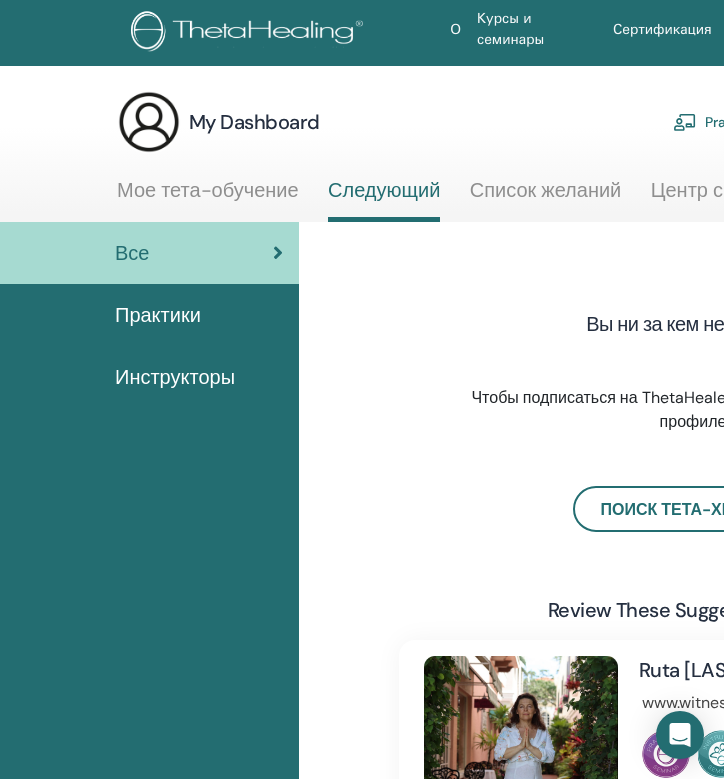 scroll, scrollTop: 0, scrollLeft: 0, axis: both 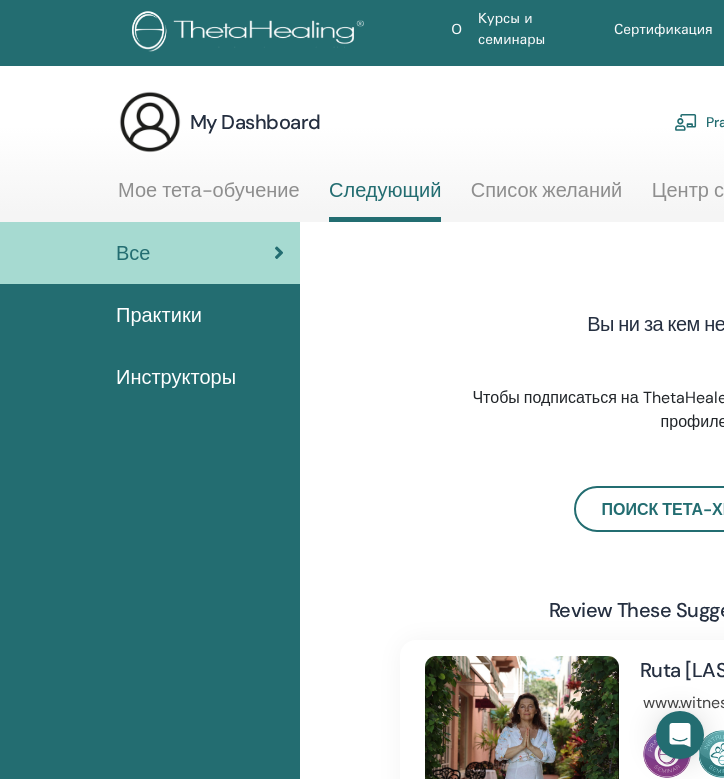 click on "Практики" at bounding box center (159, 315) 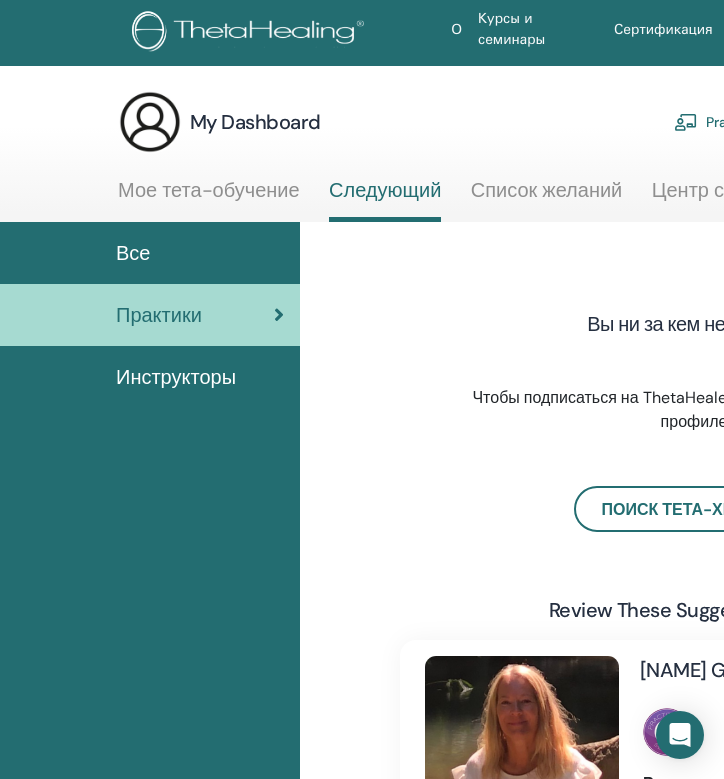 scroll, scrollTop: 0, scrollLeft: 0, axis: both 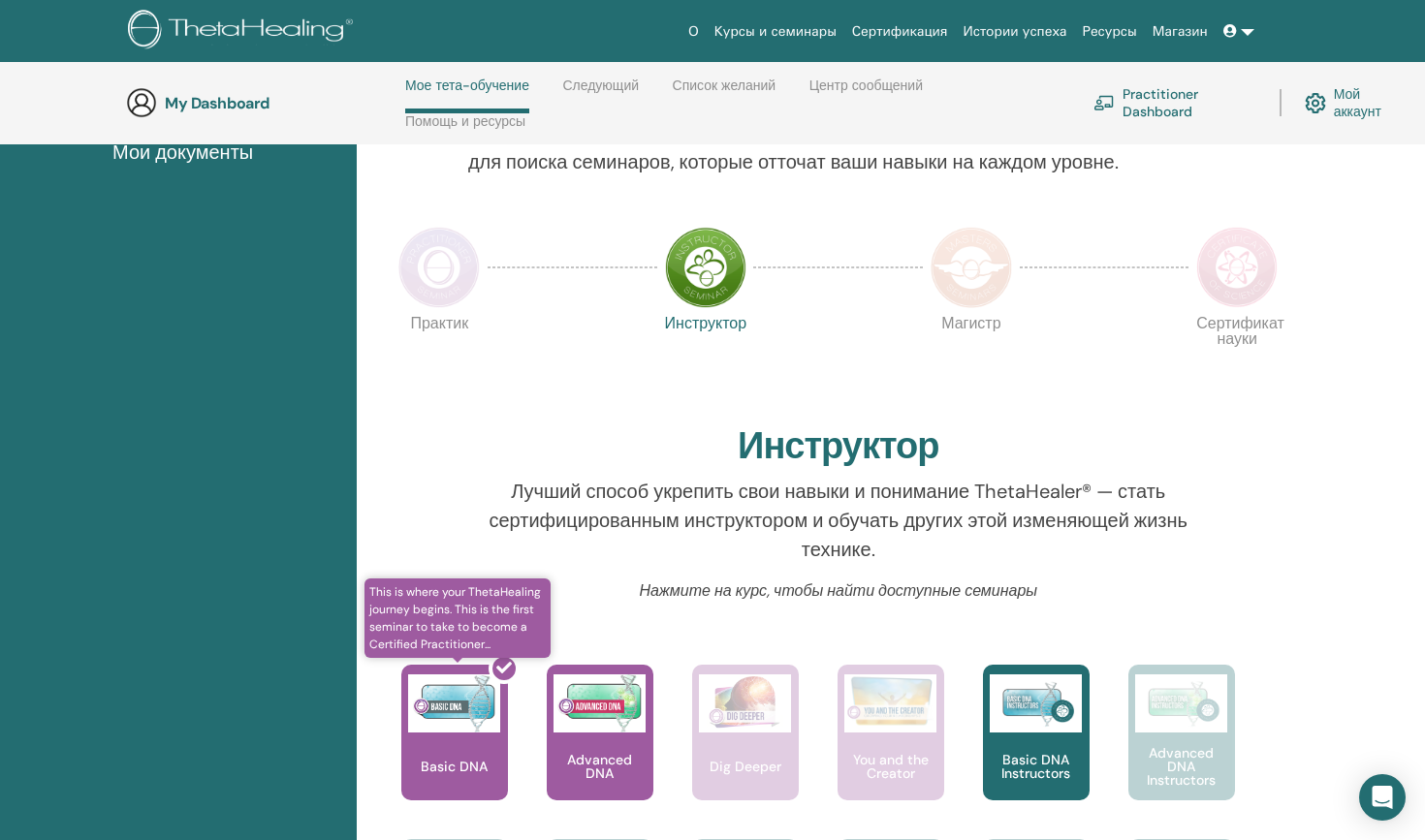click at bounding box center [466, 740] 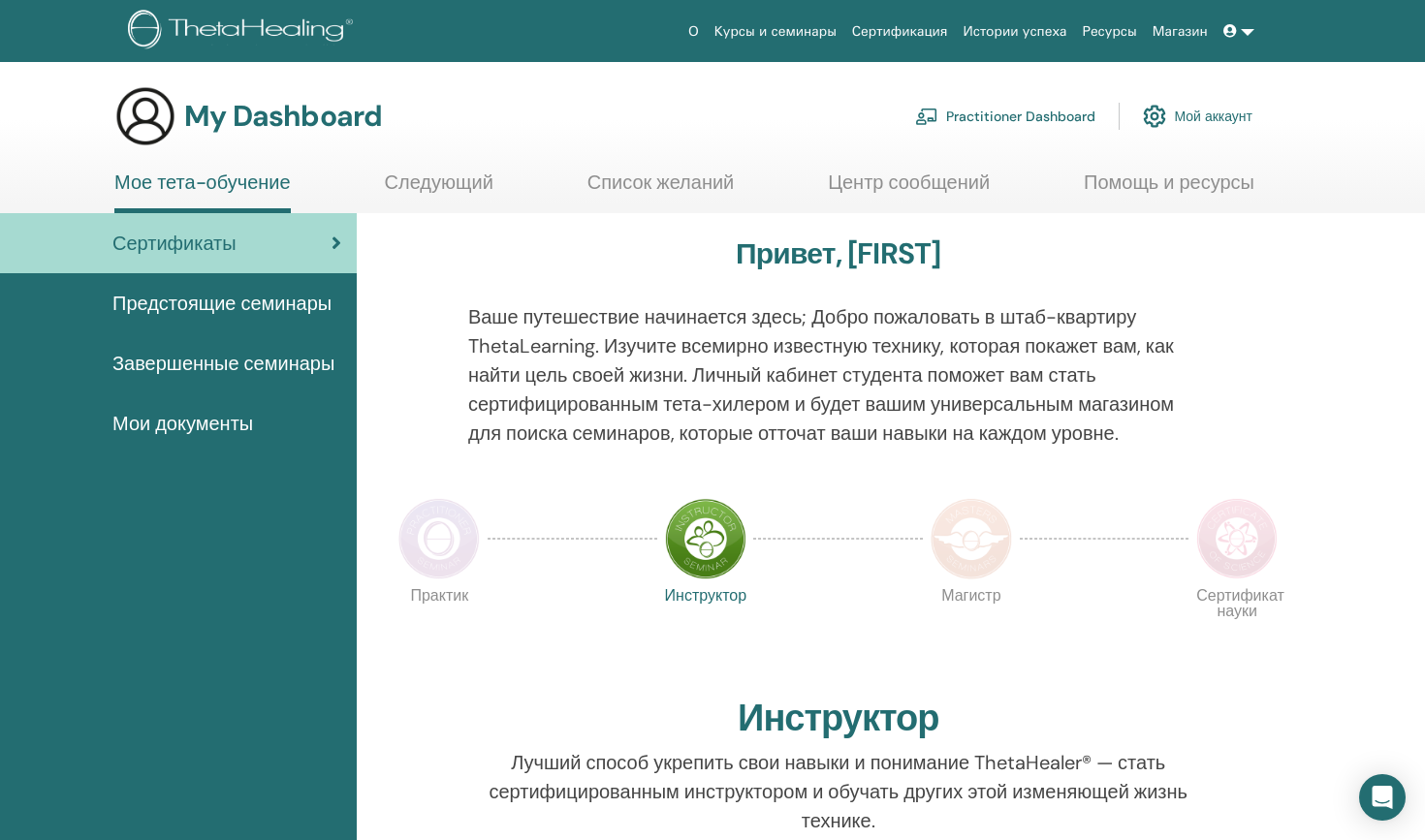 scroll, scrollTop: 0, scrollLeft: 0, axis: both 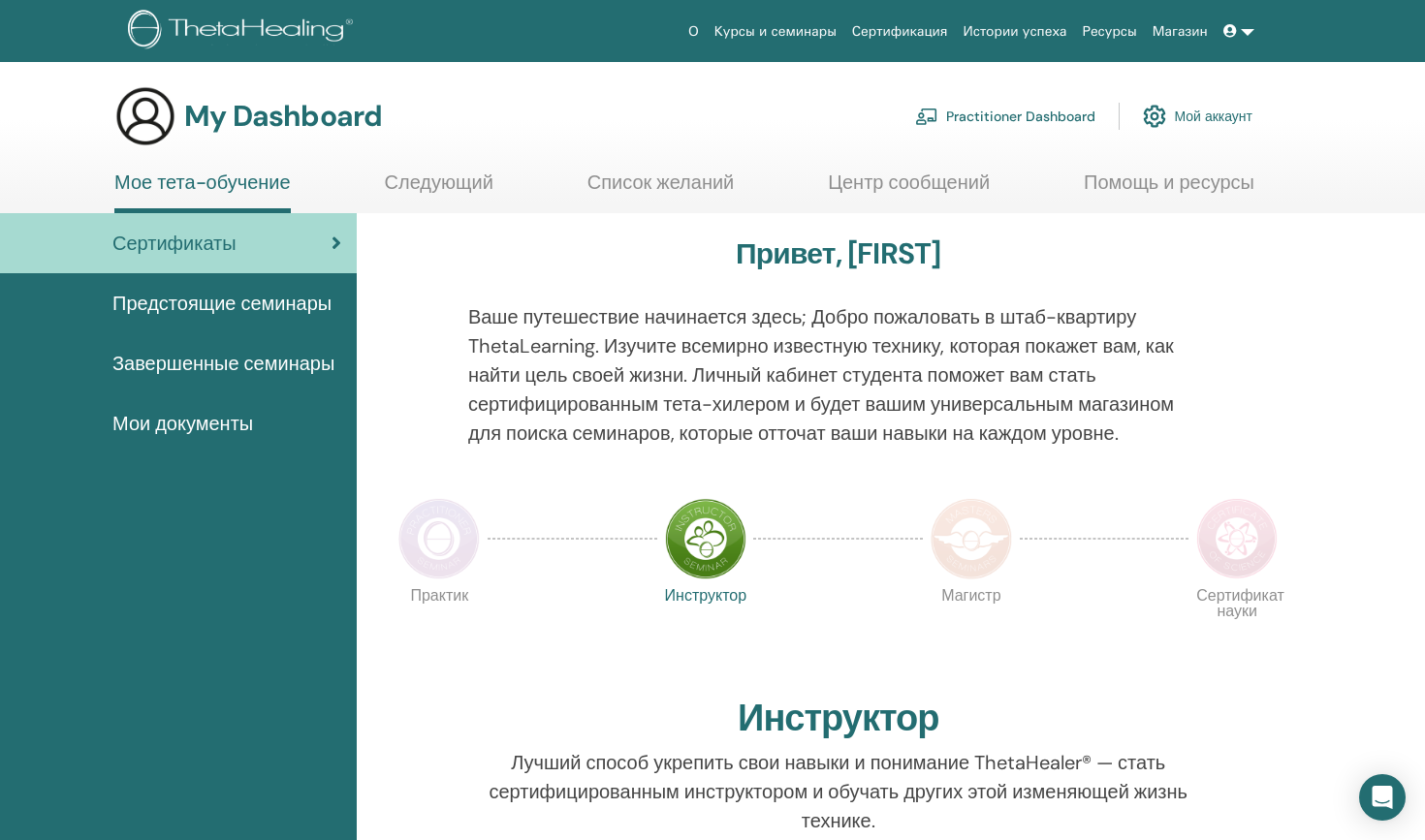 click at bounding box center [1239, 31] 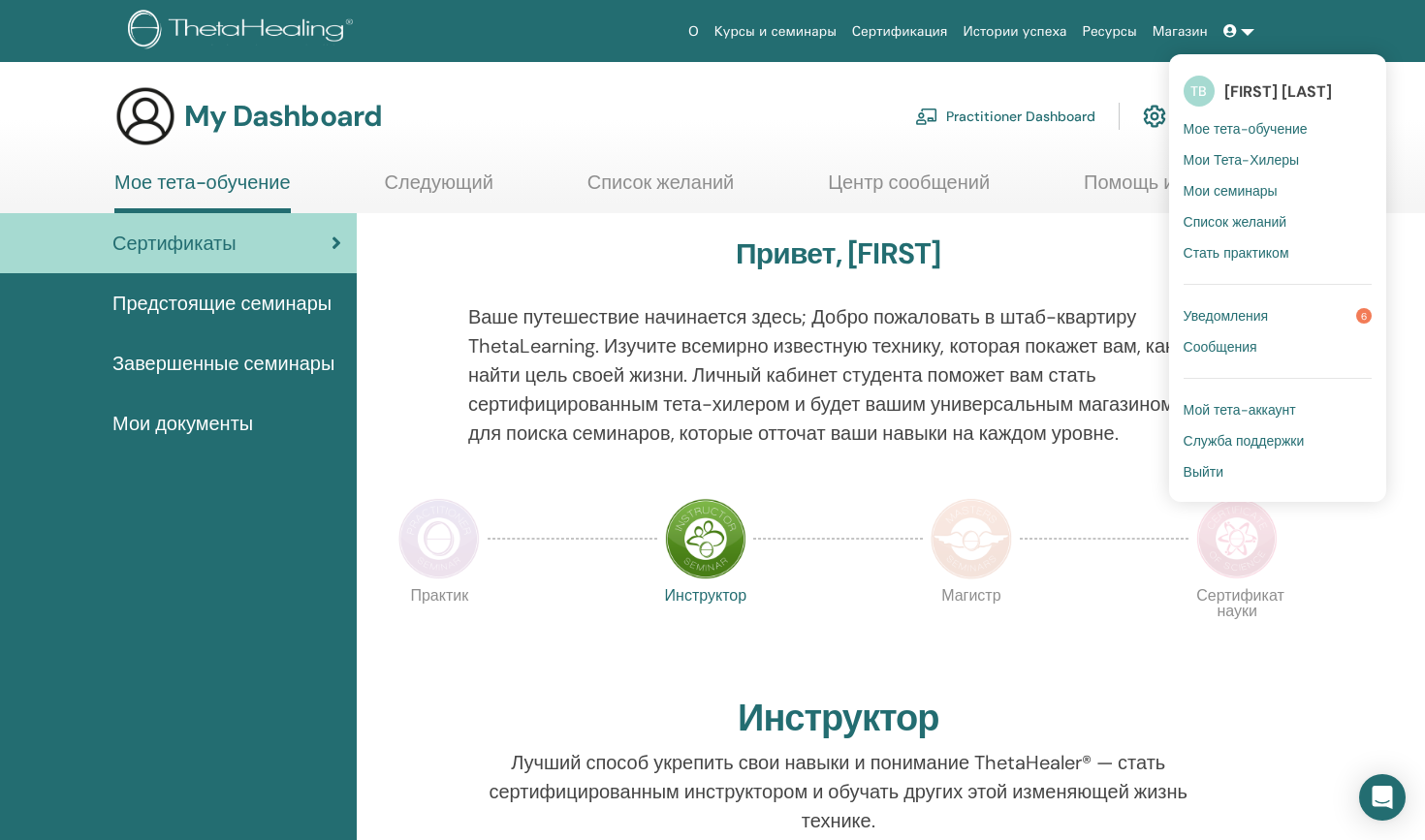 click on "Уведомления" at bounding box center [1226, 316] 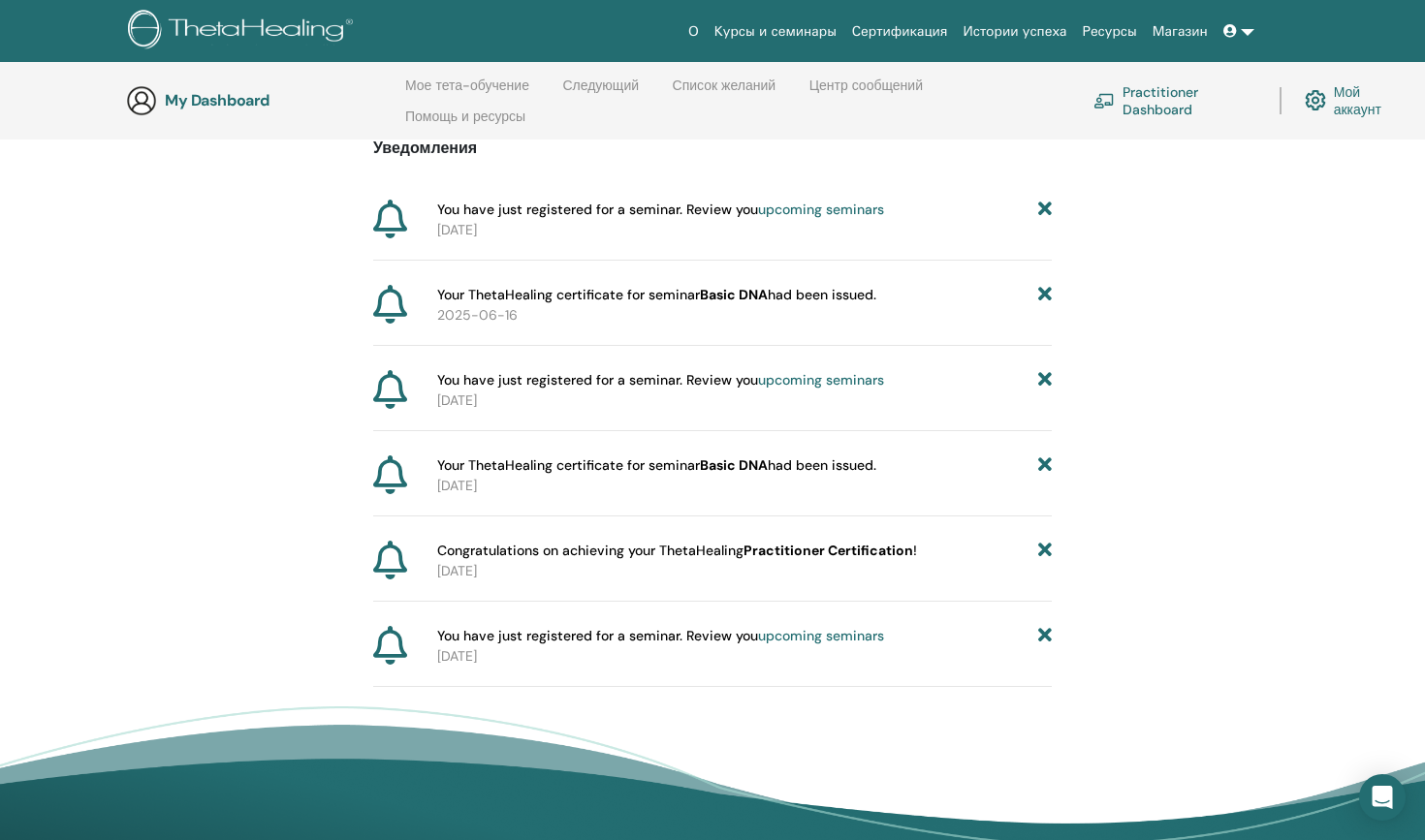 scroll, scrollTop: 214, scrollLeft: 0, axis: vertical 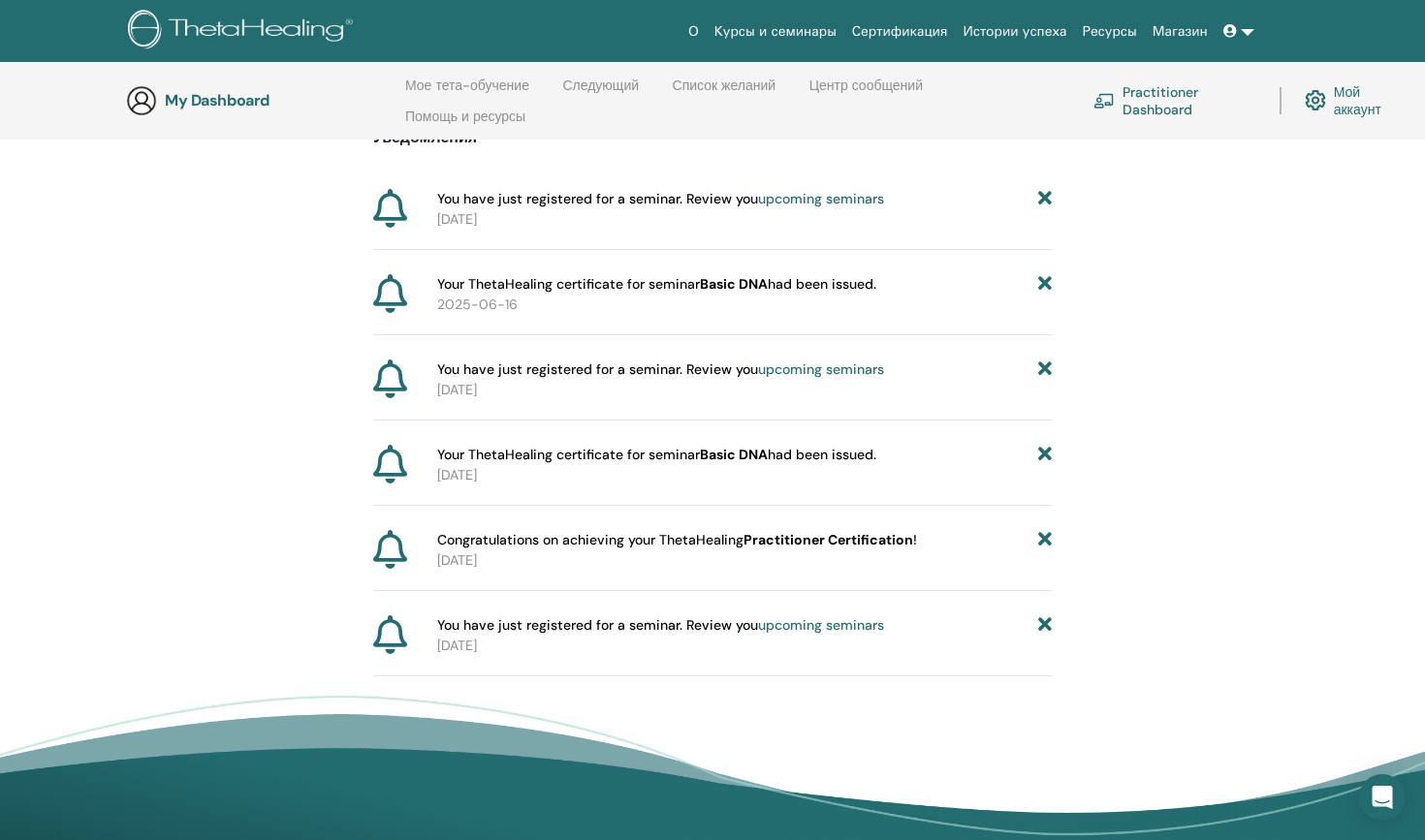 click at bounding box center (1045, 625) 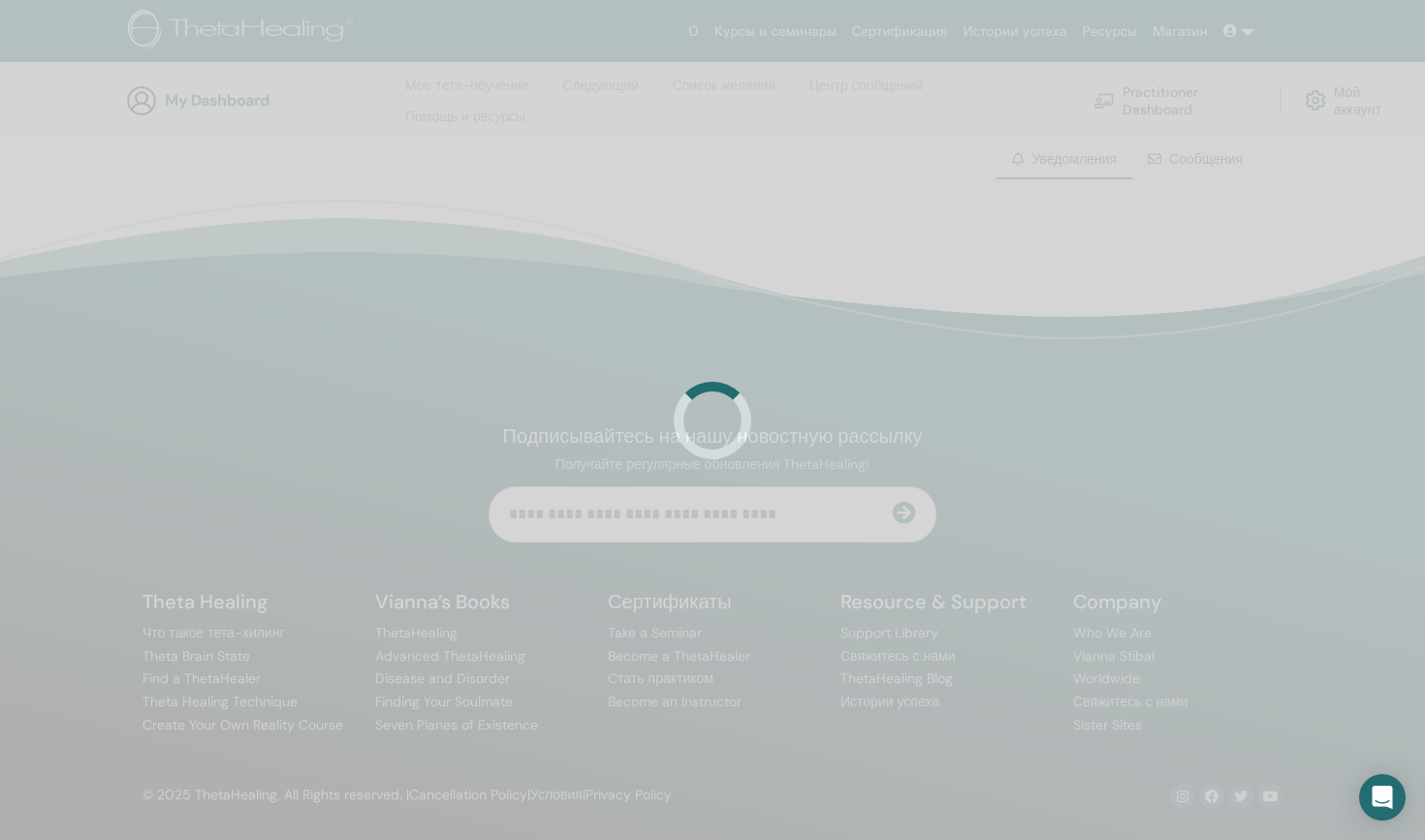 scroll, scrollTop: 139, scrollLeft: 0, axis: vertical 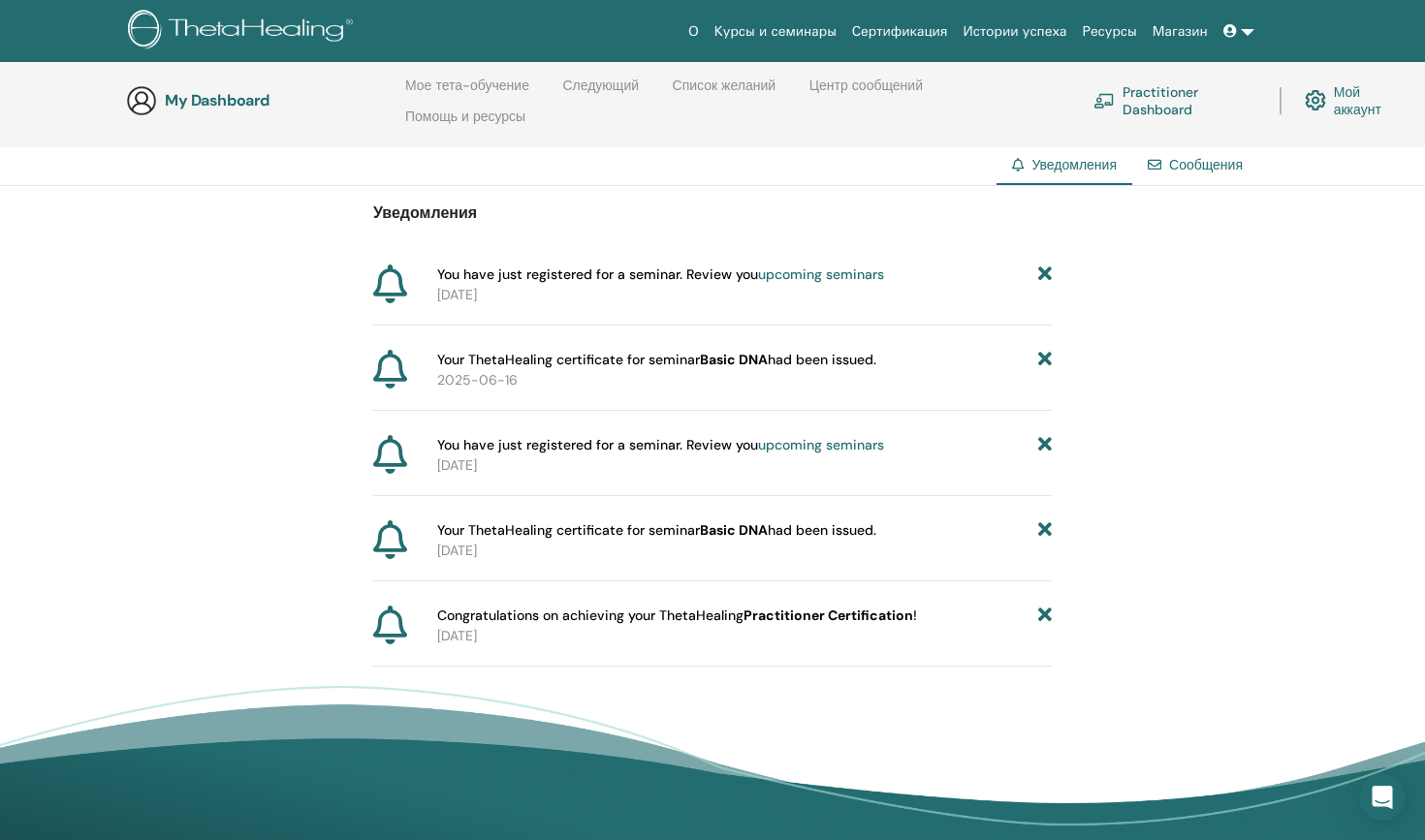 click at bounding box center [1045, 615] 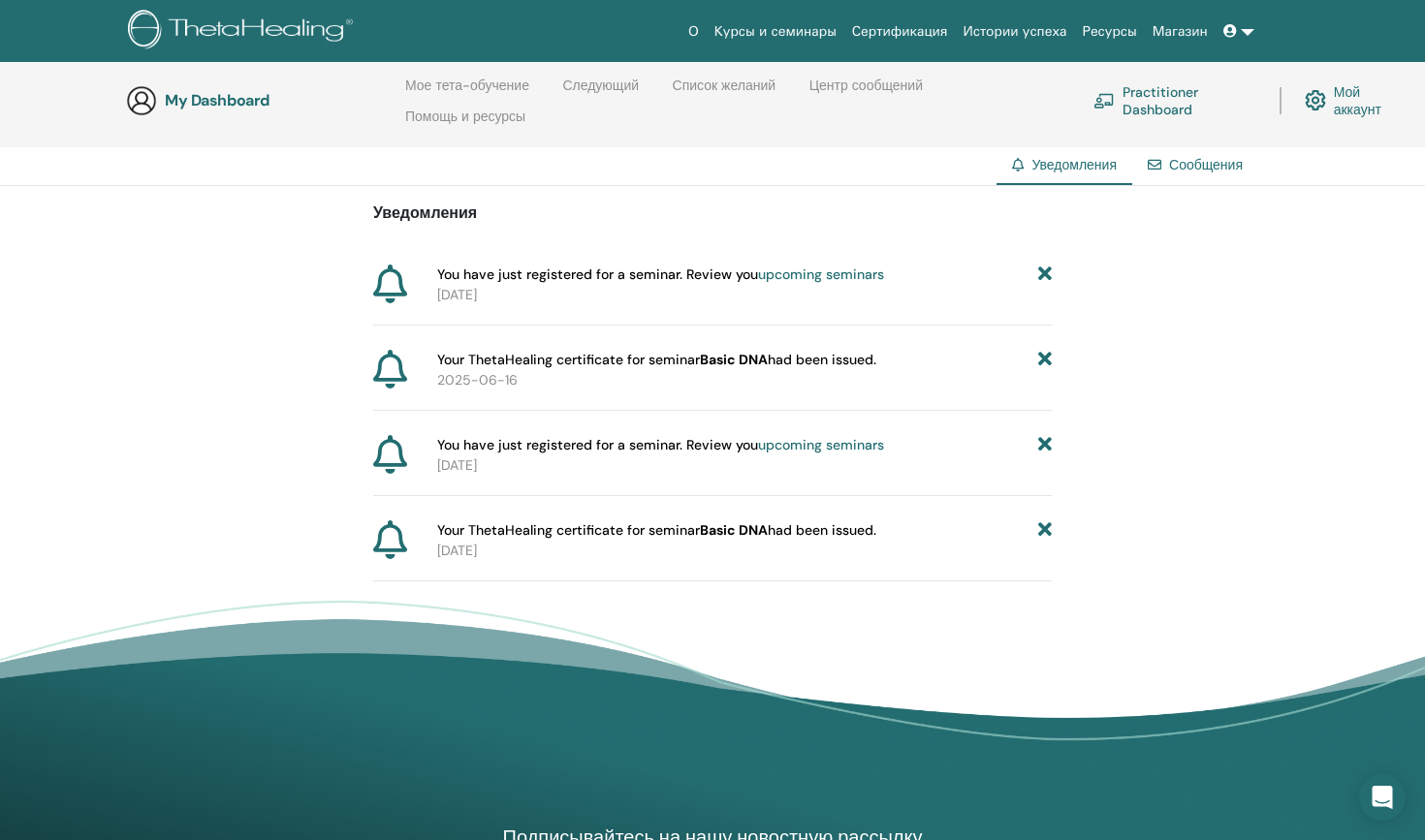 click at bounding box center [1045, 530] 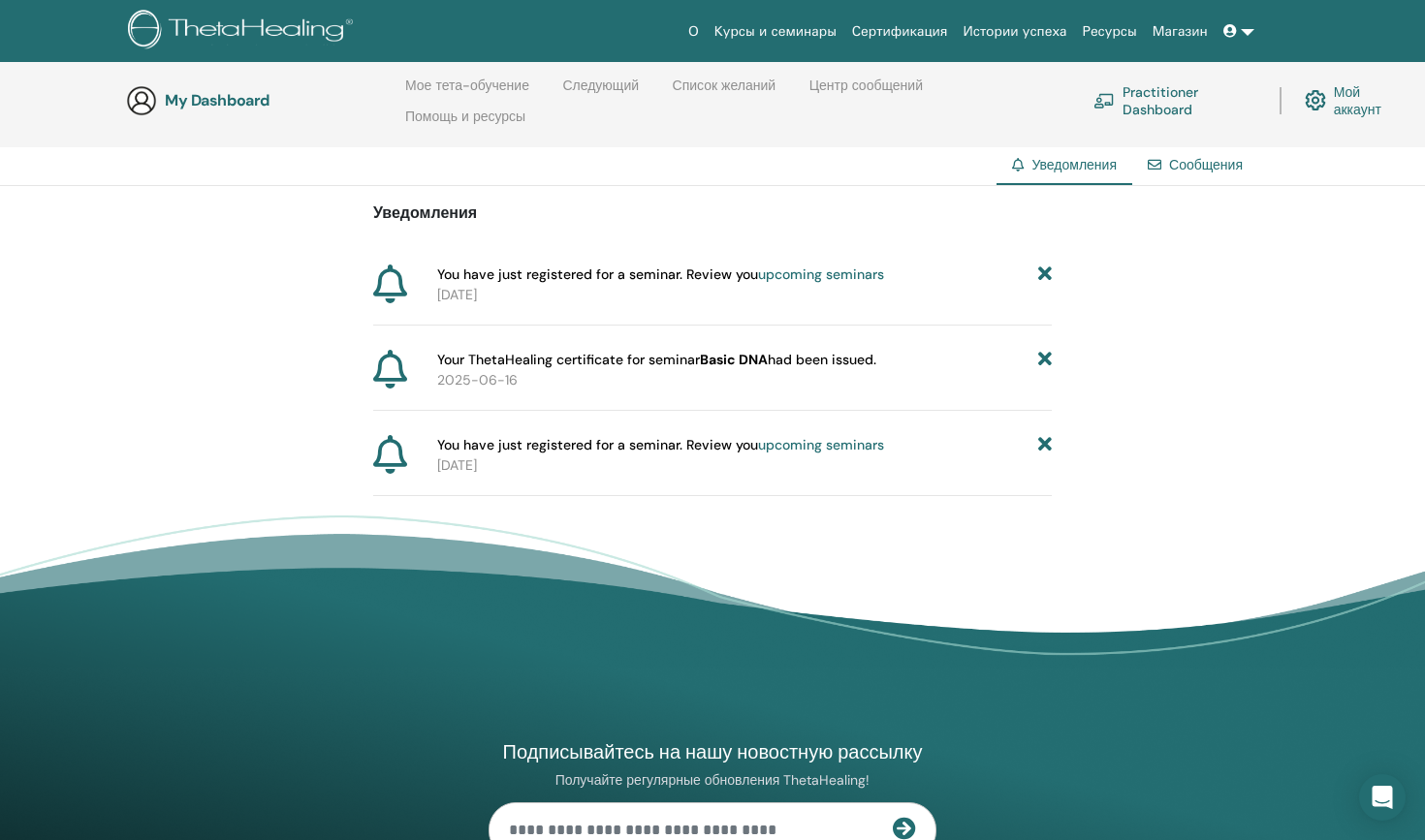 click at bounding box center [1045, 445] 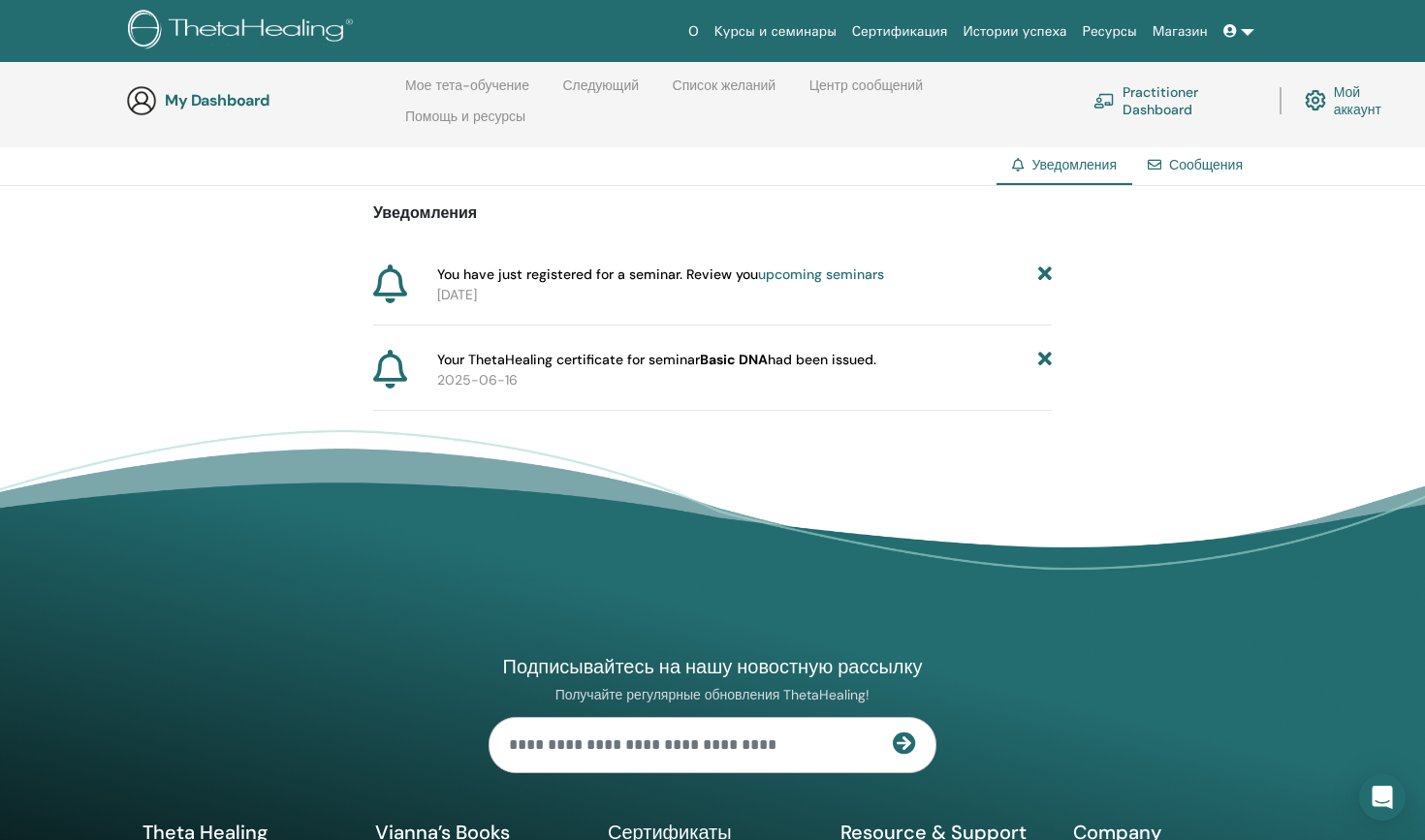 click at bounding box center [1045, 359] 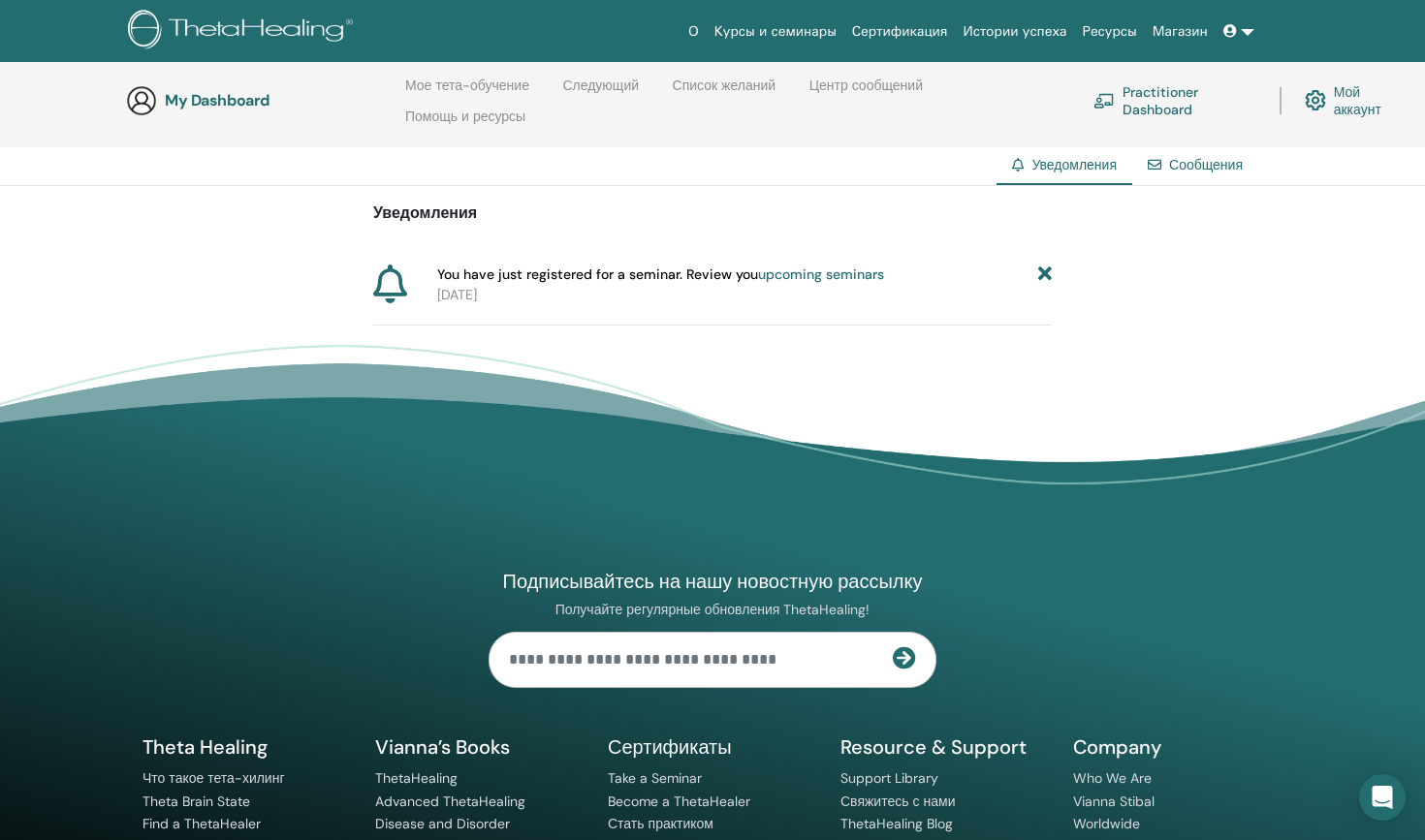 click at bounding box center [1045, 274] 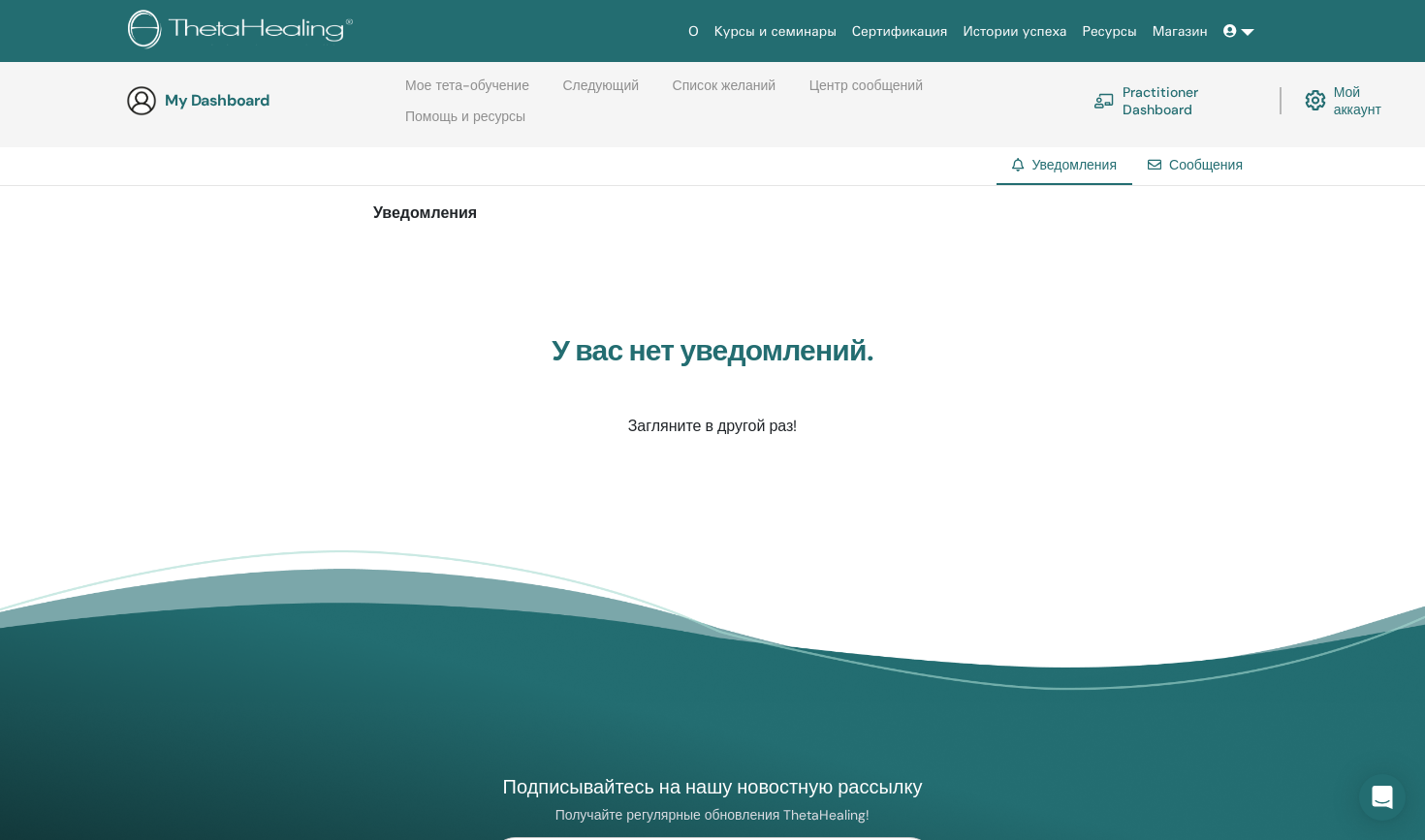 click on "Мой аккаунт" at bounding box center [1354, 101] 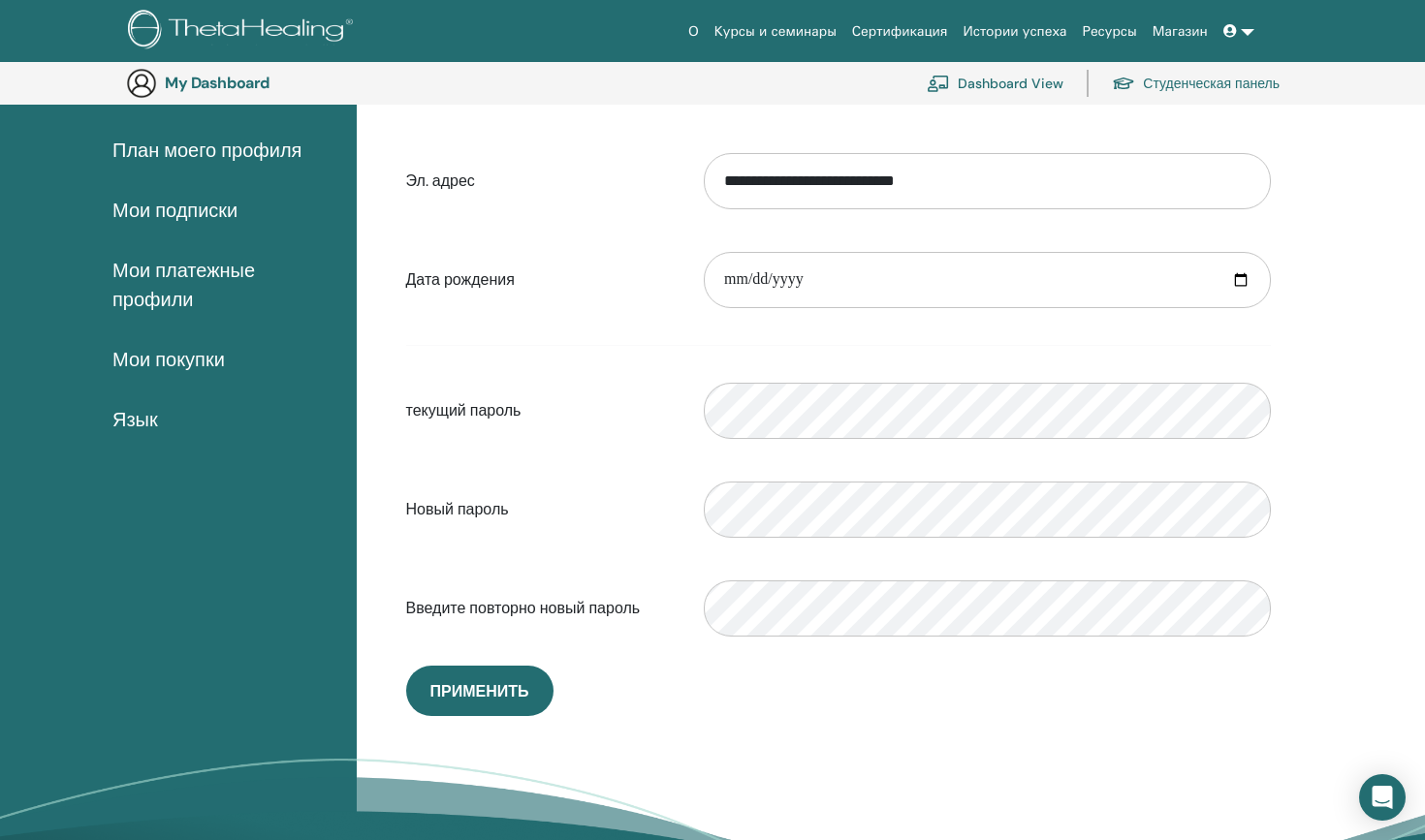 scroll, scrollTop: 87, scrollLeft: 0, axis: vertical 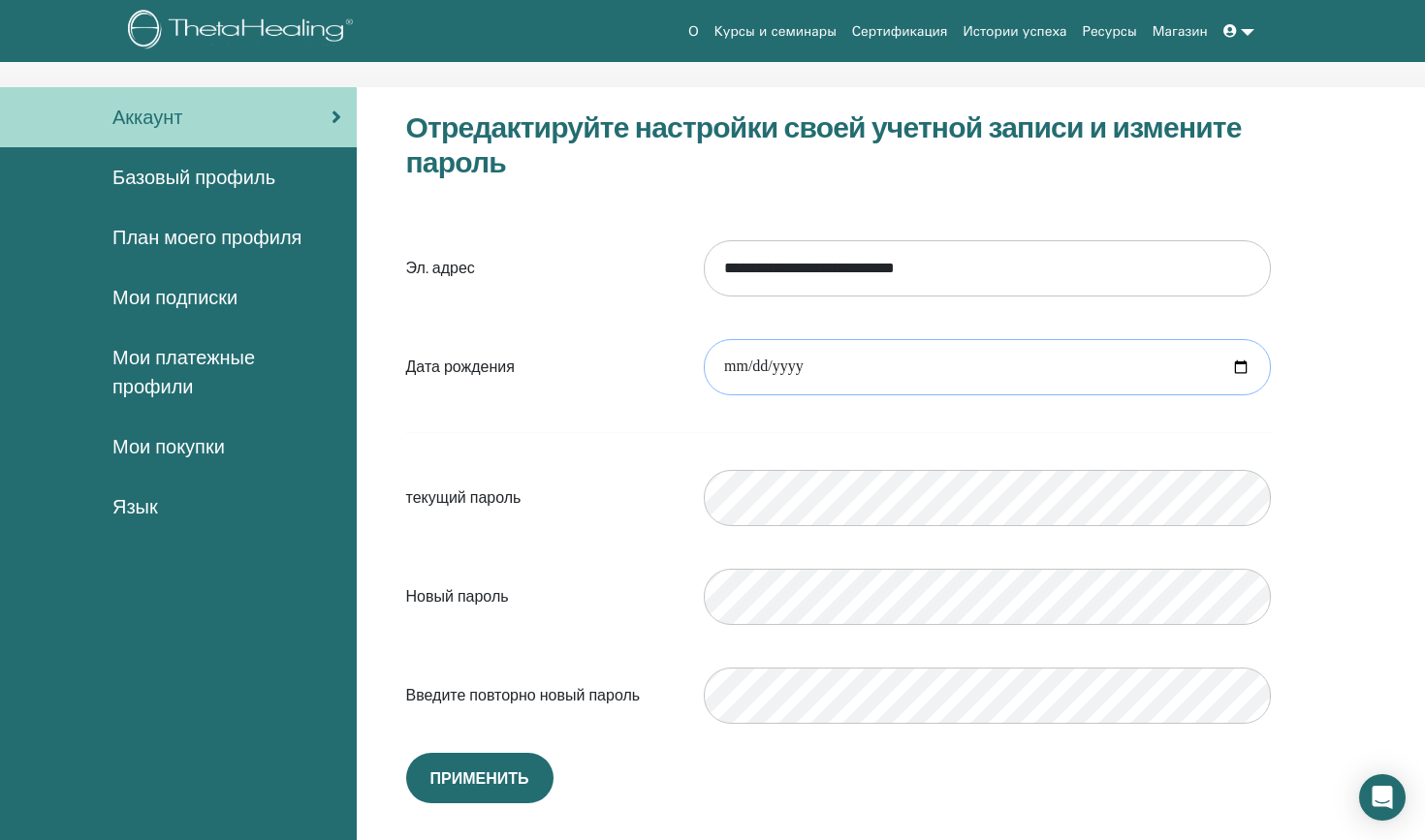 click at bounding box center [987, 367] 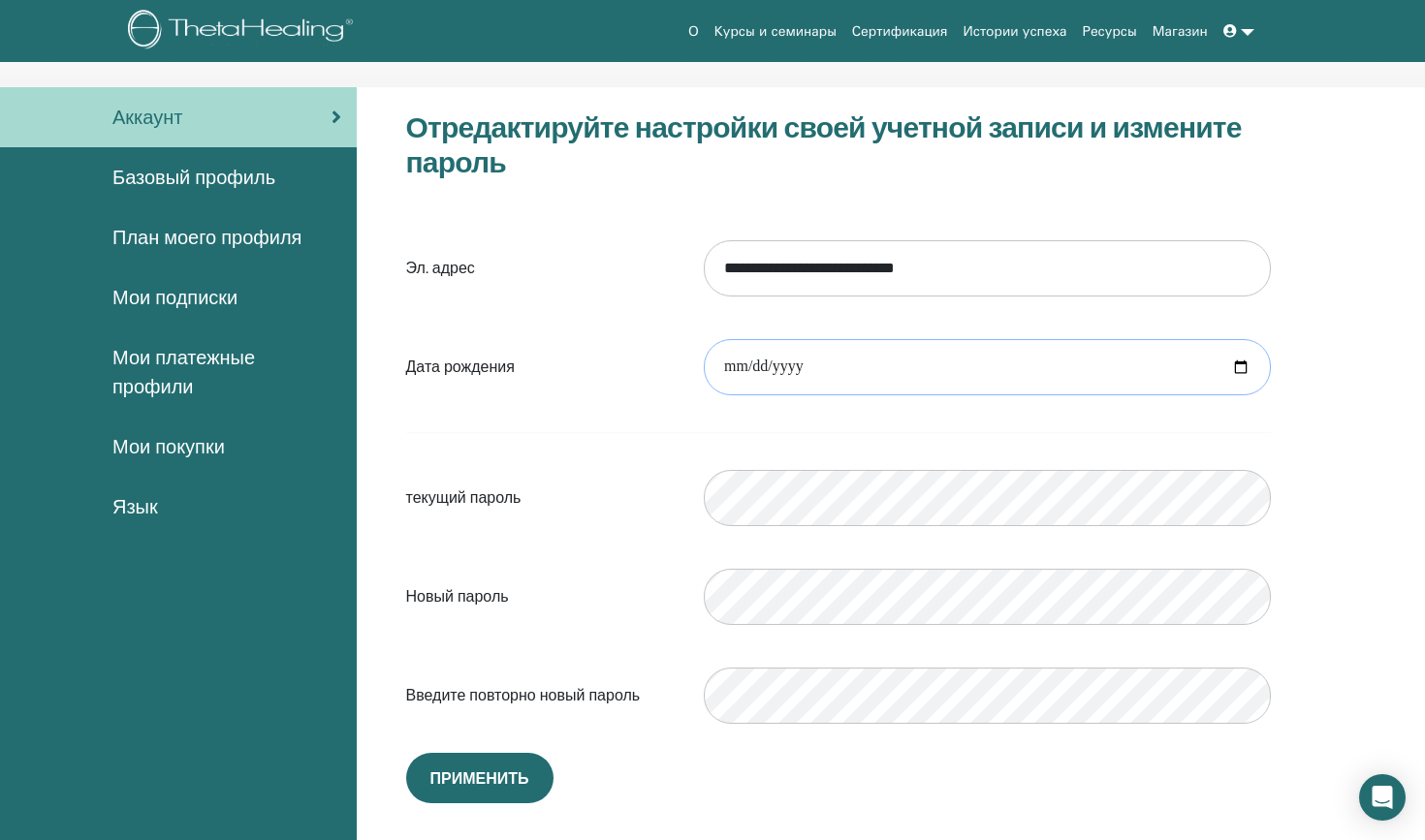click at bounding box center (987, 367) 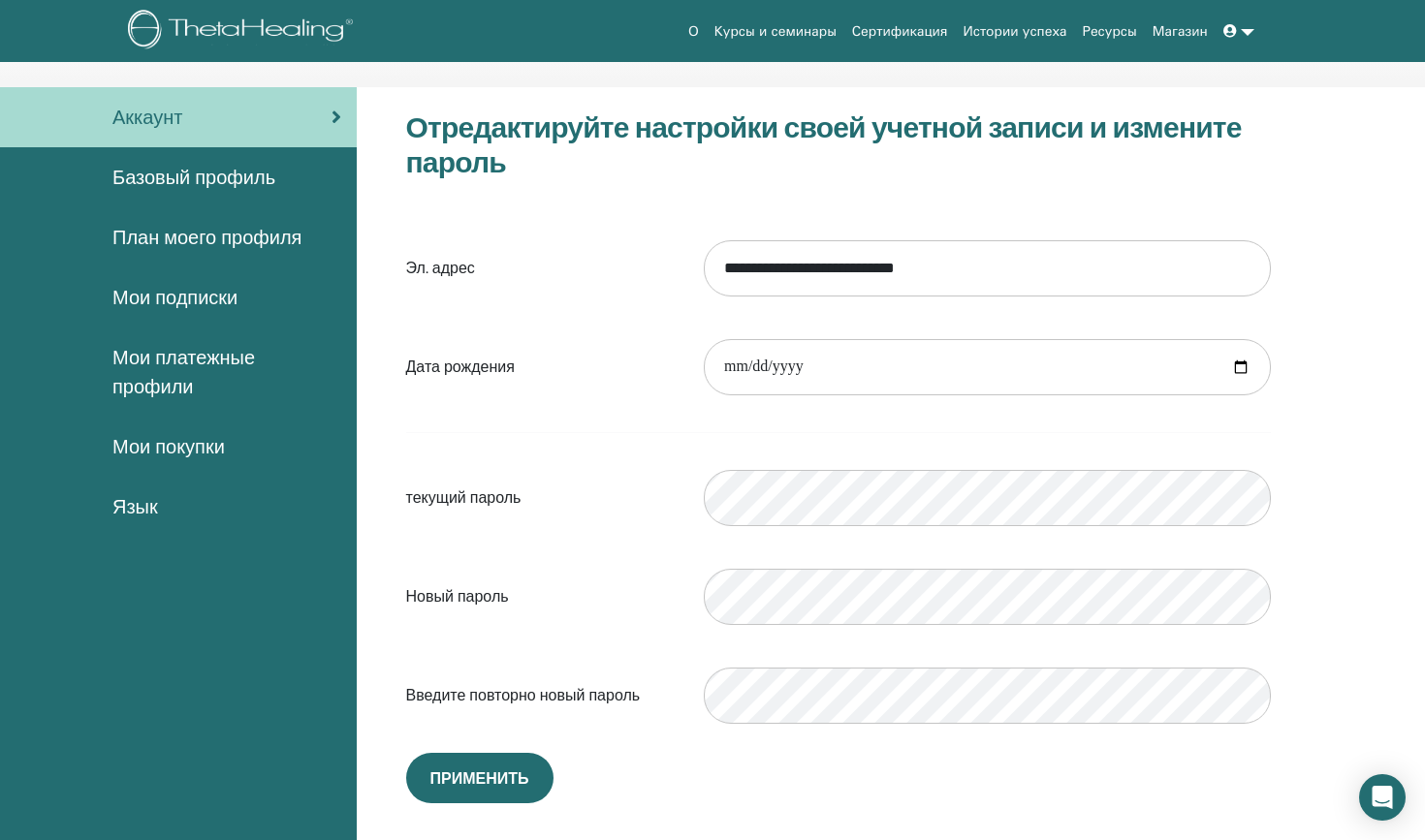 type on "**********" 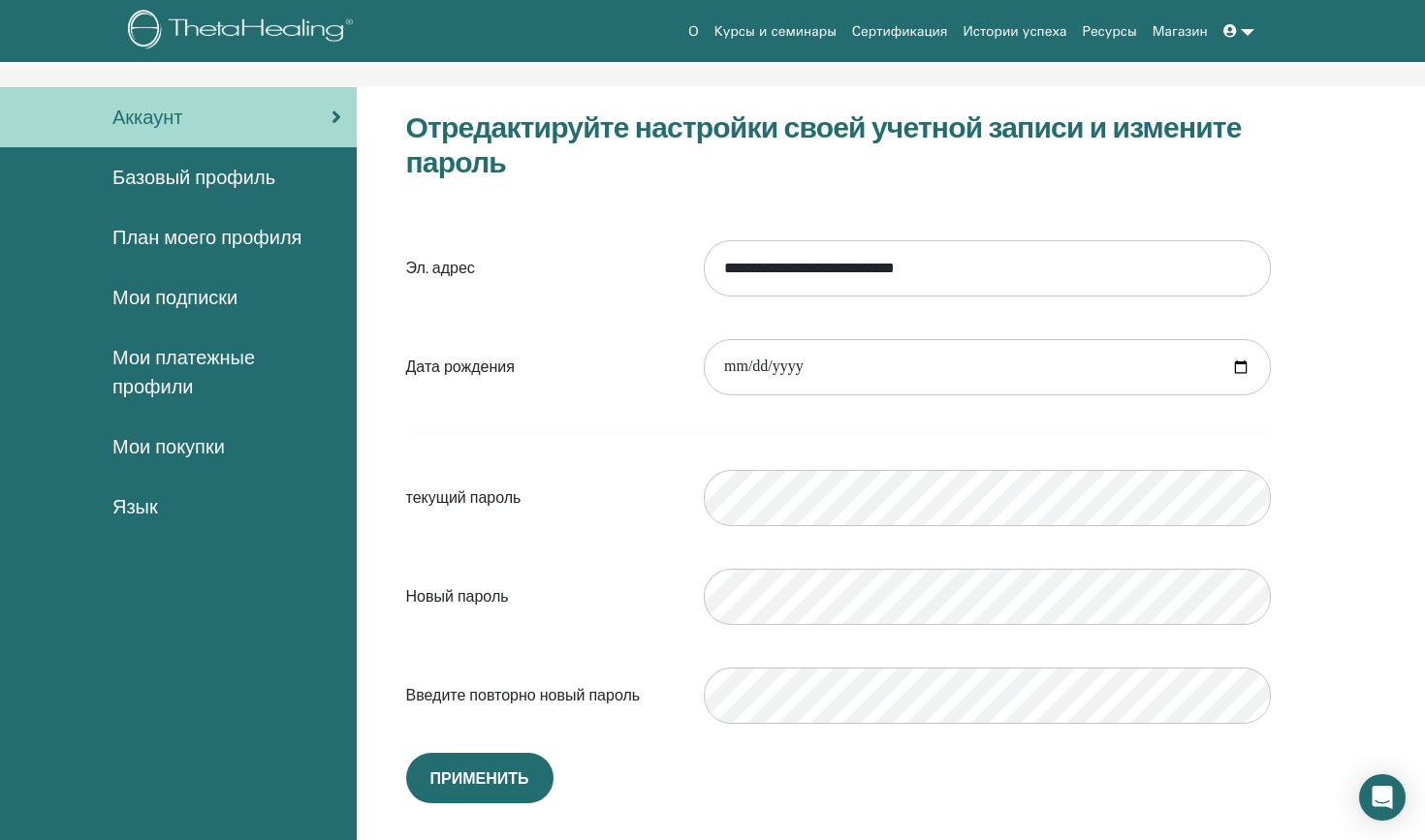 click on "**********" at bounding box center [839, 482] 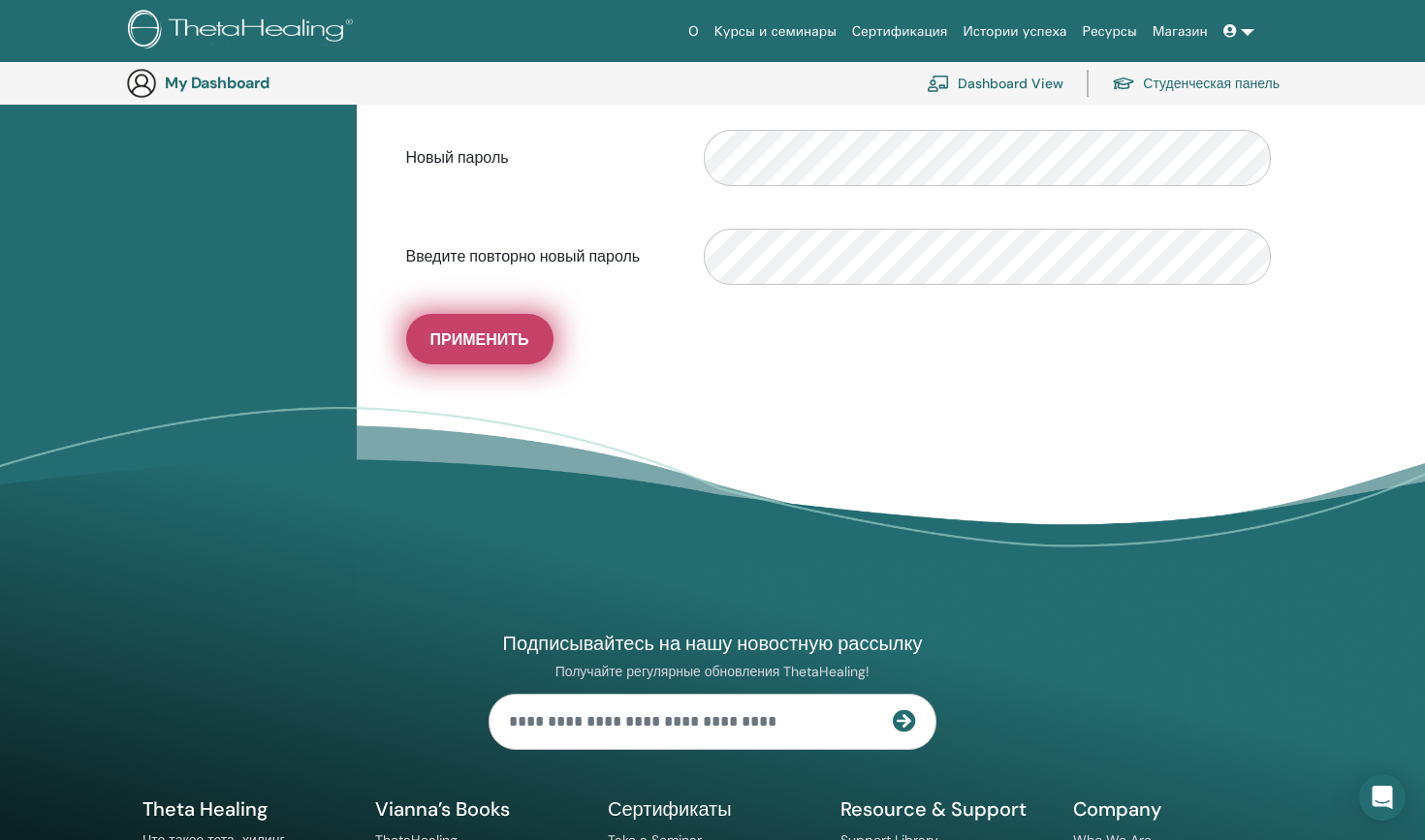 click on "Применить" at bounding box center (480, 339) 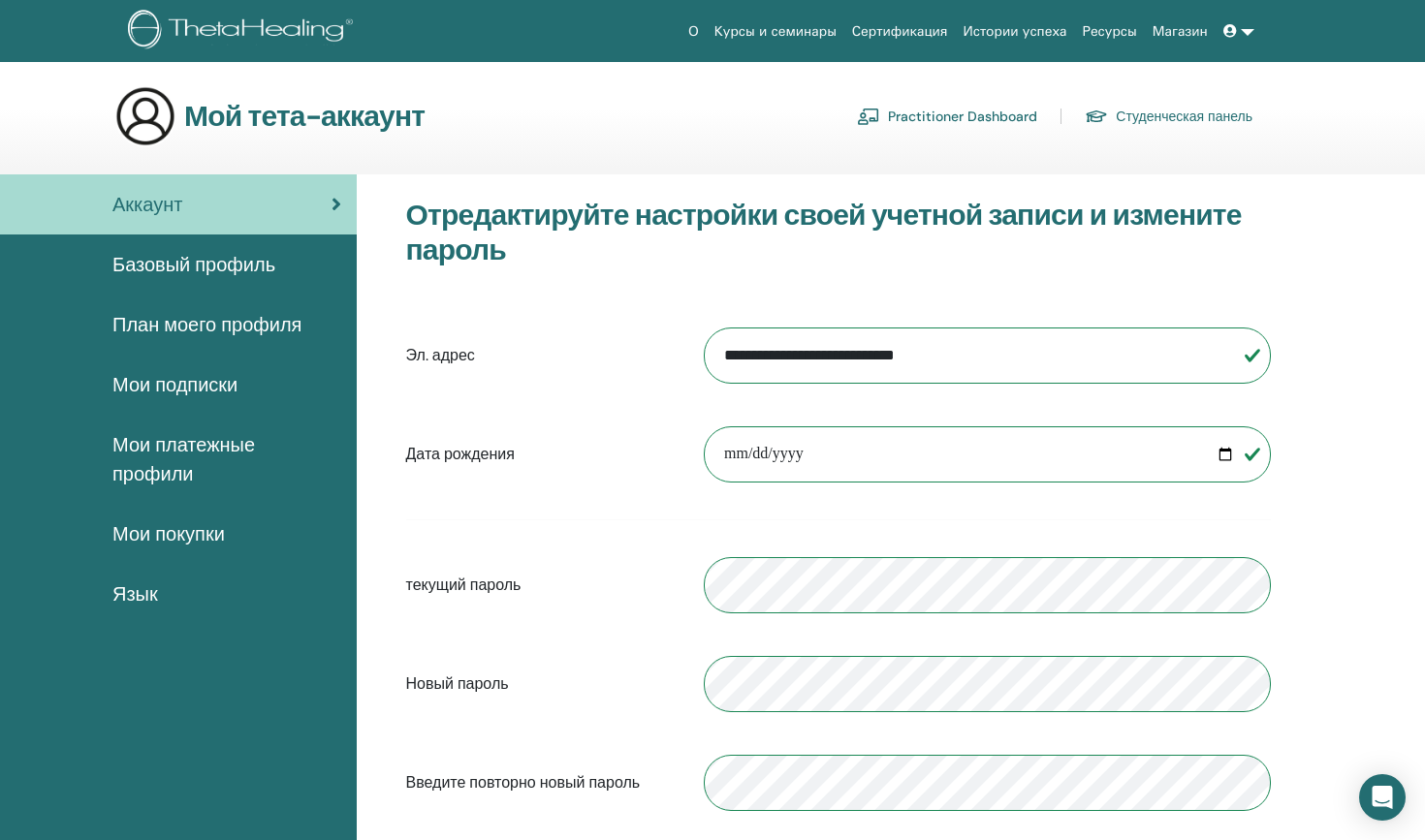 scroll, scrollTop: 0, scrollLeft: 0, axis: both 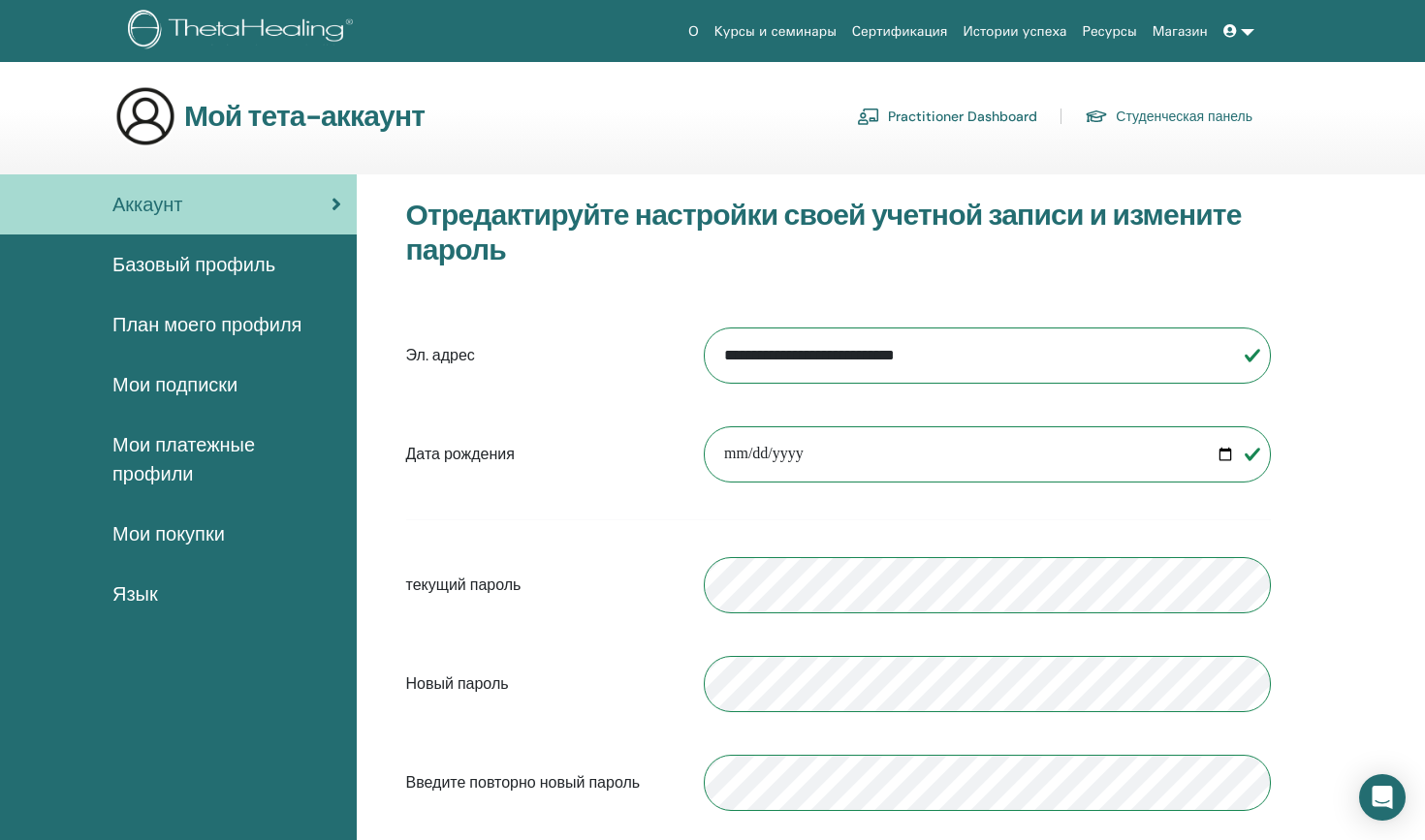click on "План моего профиля" at bounding box center [206, 325] 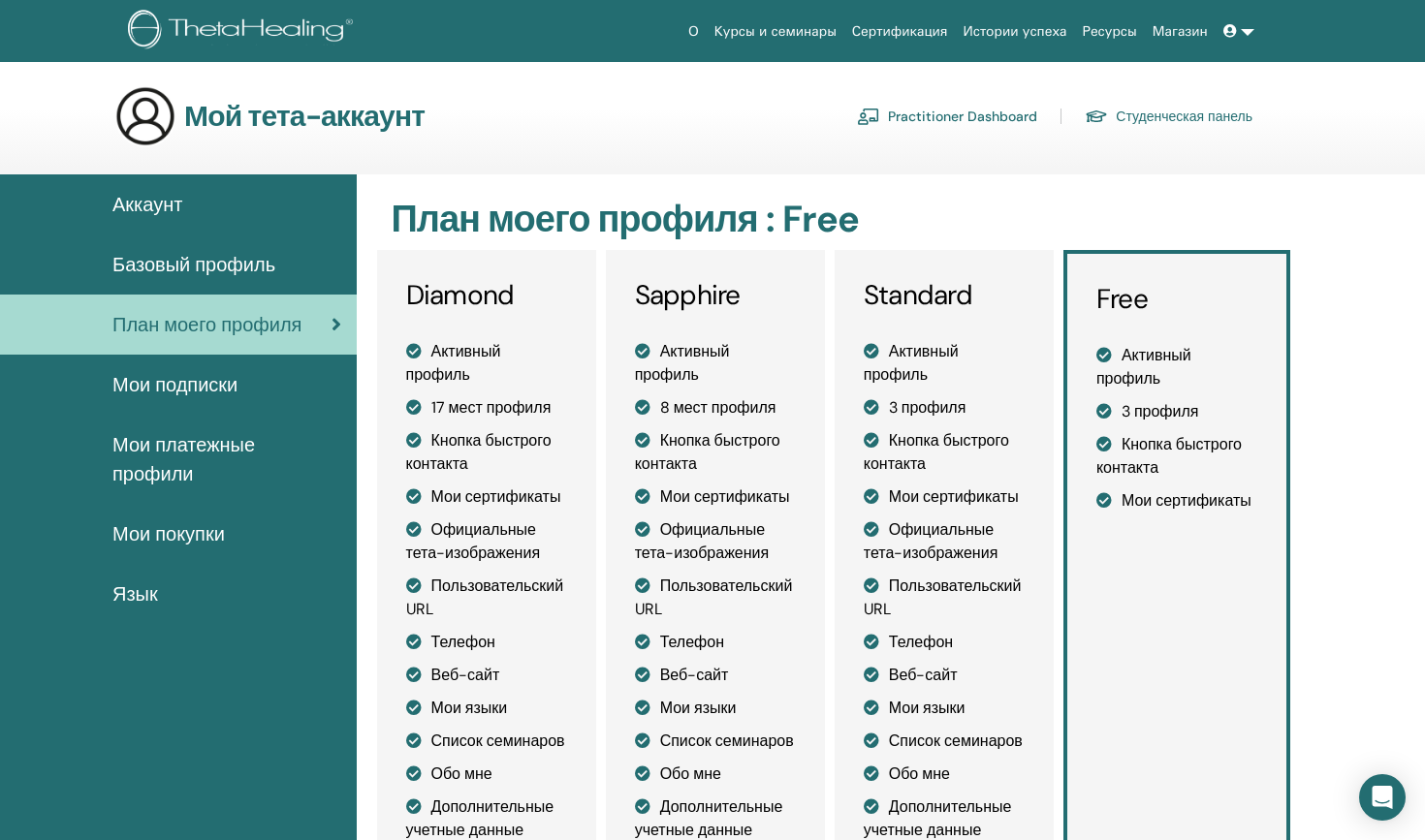 scroll, scrollTop: 0, scrollLeft: 0, axis: both 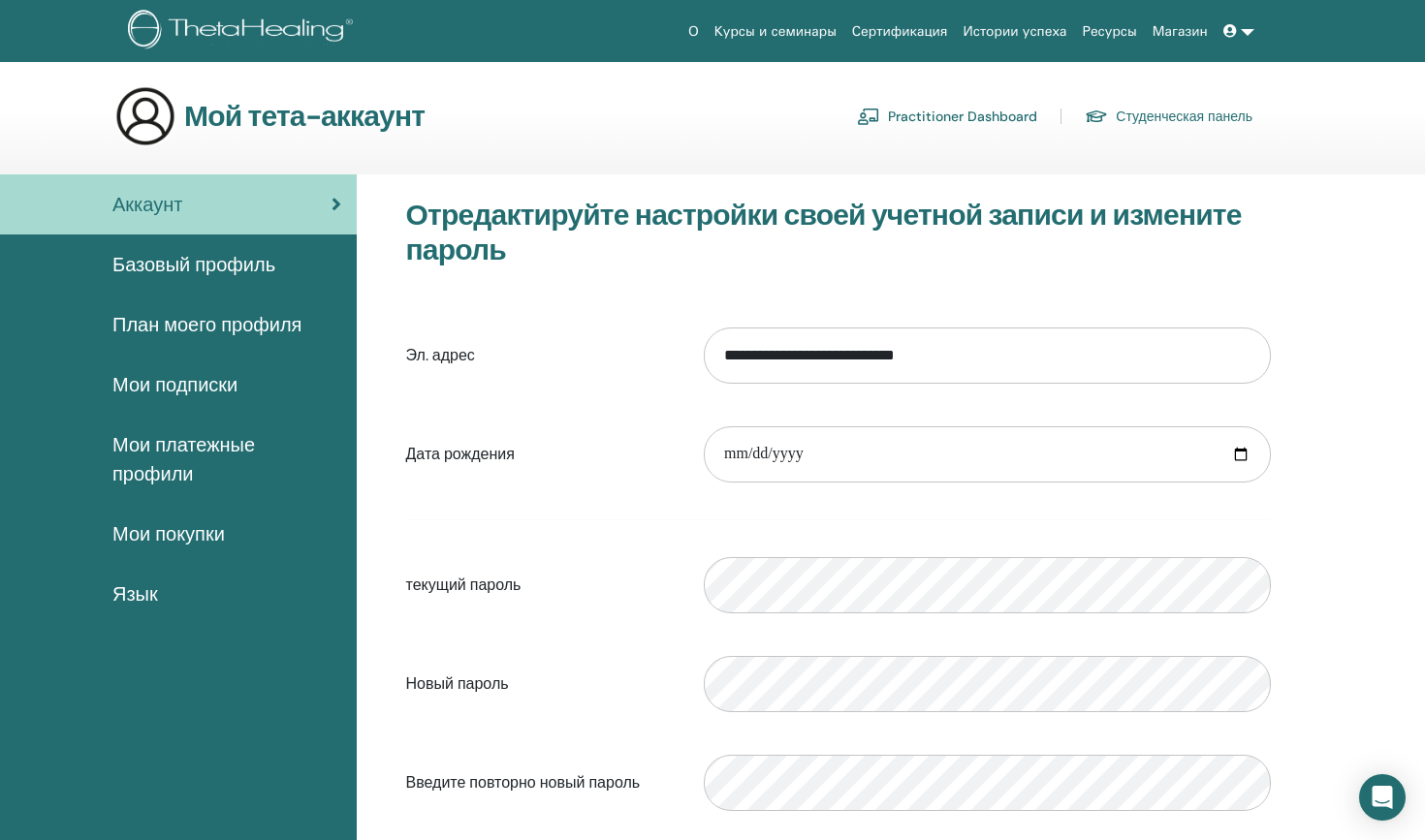 click on "Базовый профиль" at bounding box center (194, 264) 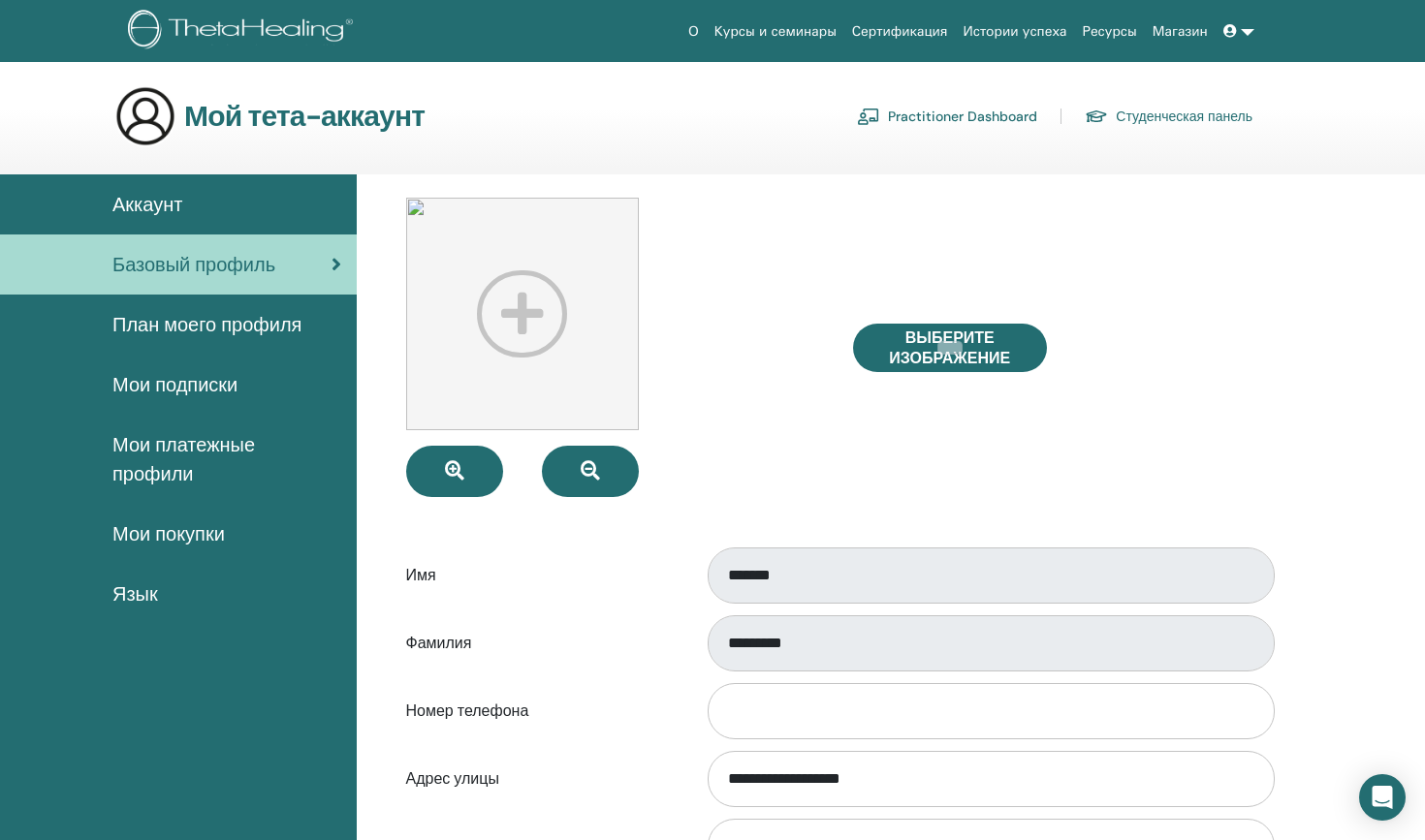 scroll, scrollTop: 0, scrollLeft: 0, axis: both 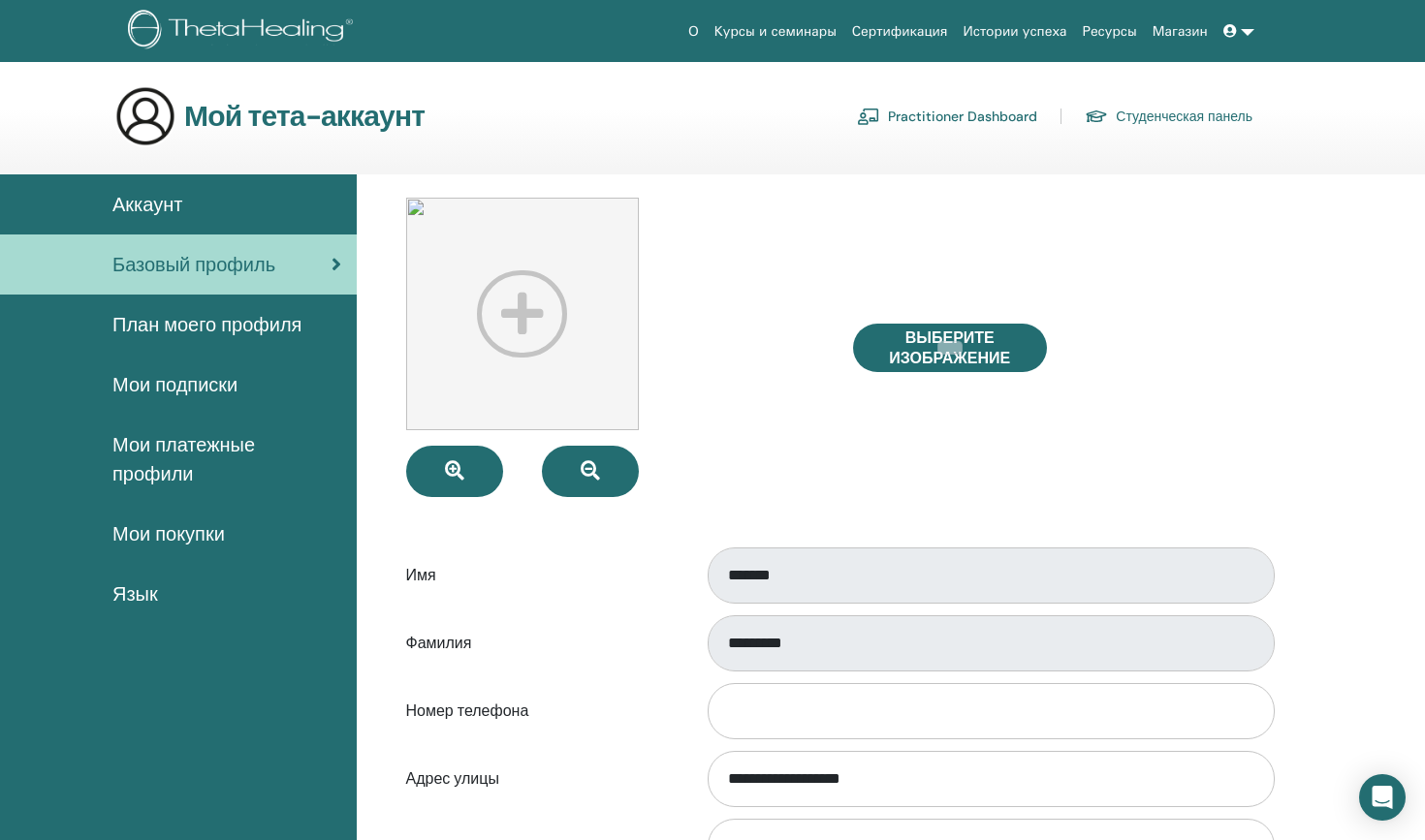 click at bounding box center (1230, 31) 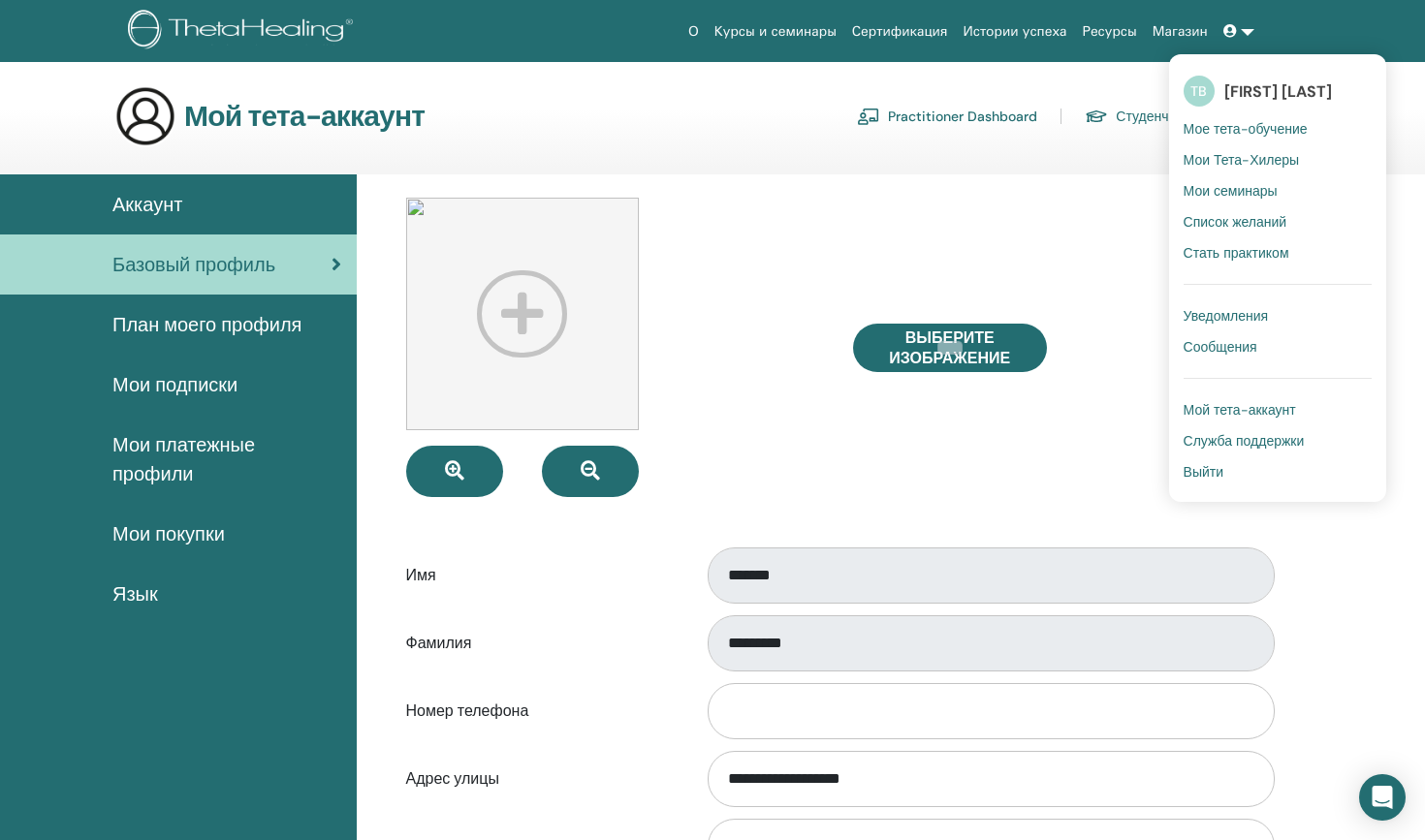 click on "Мои Тета-Хилеры" at bounding box center [1242, 160] 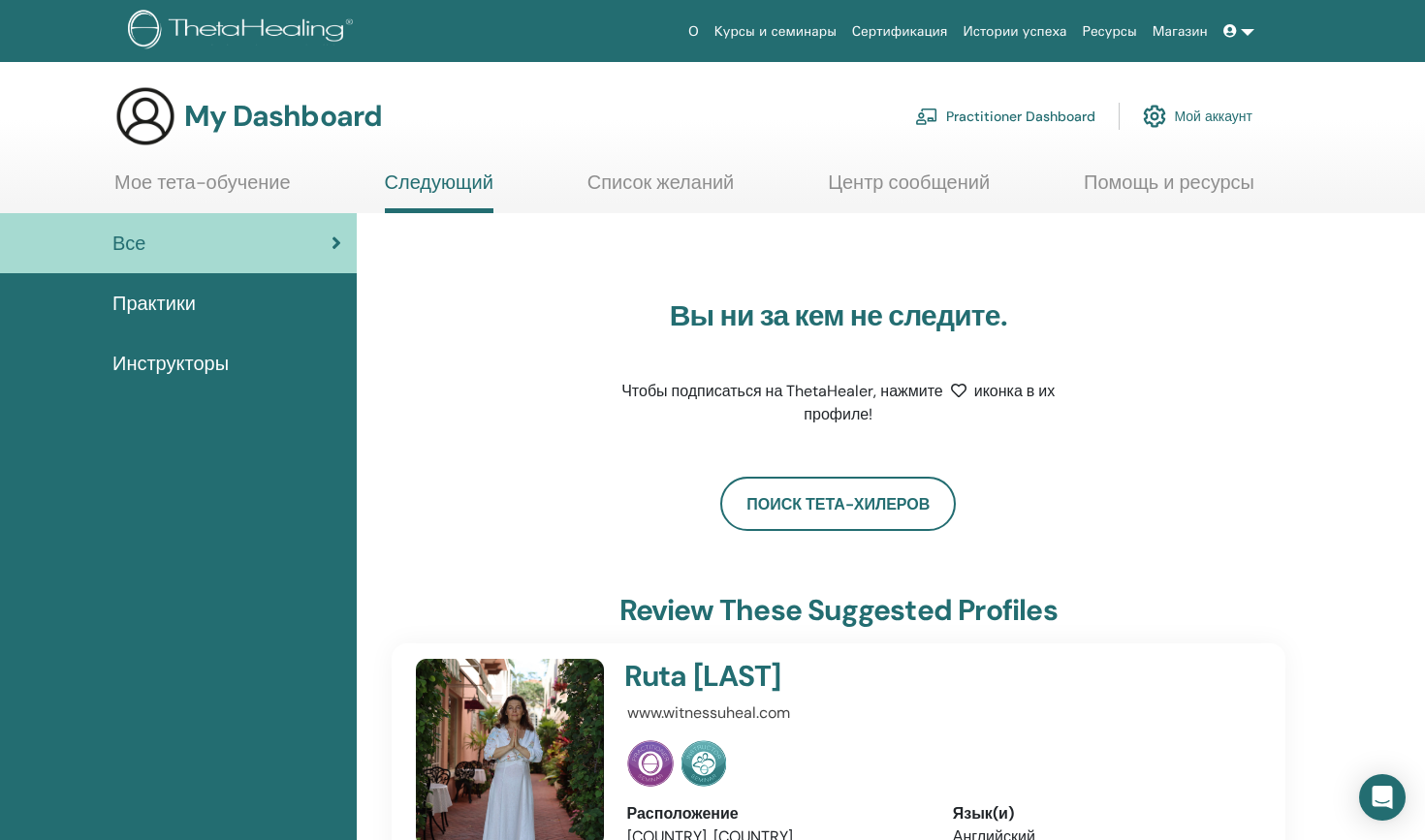 scroll, scrollTop: 0, scrollLeft: 0, axis: both 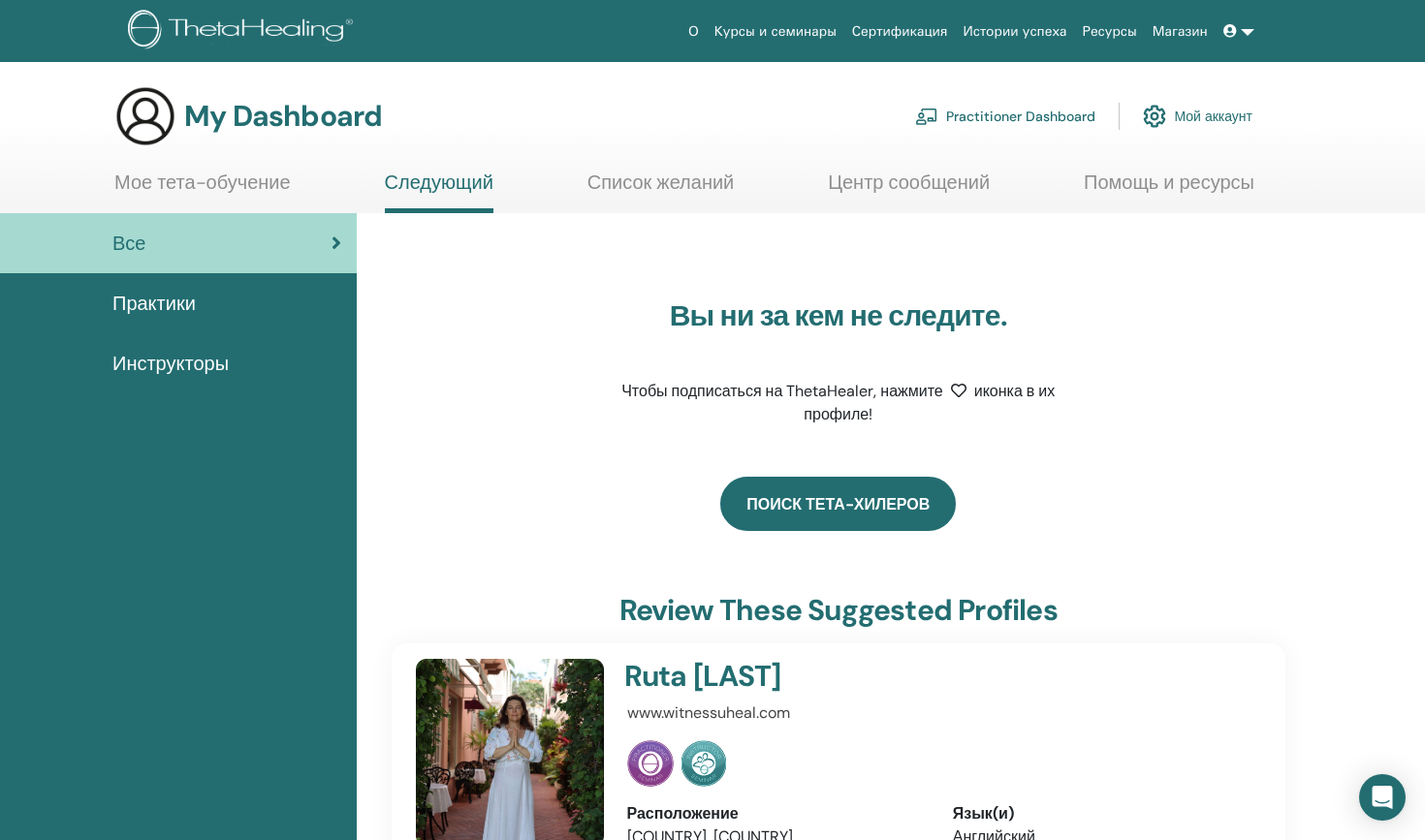 click on "Поиск тета-хилеров" at bounding box center (838, 504) 